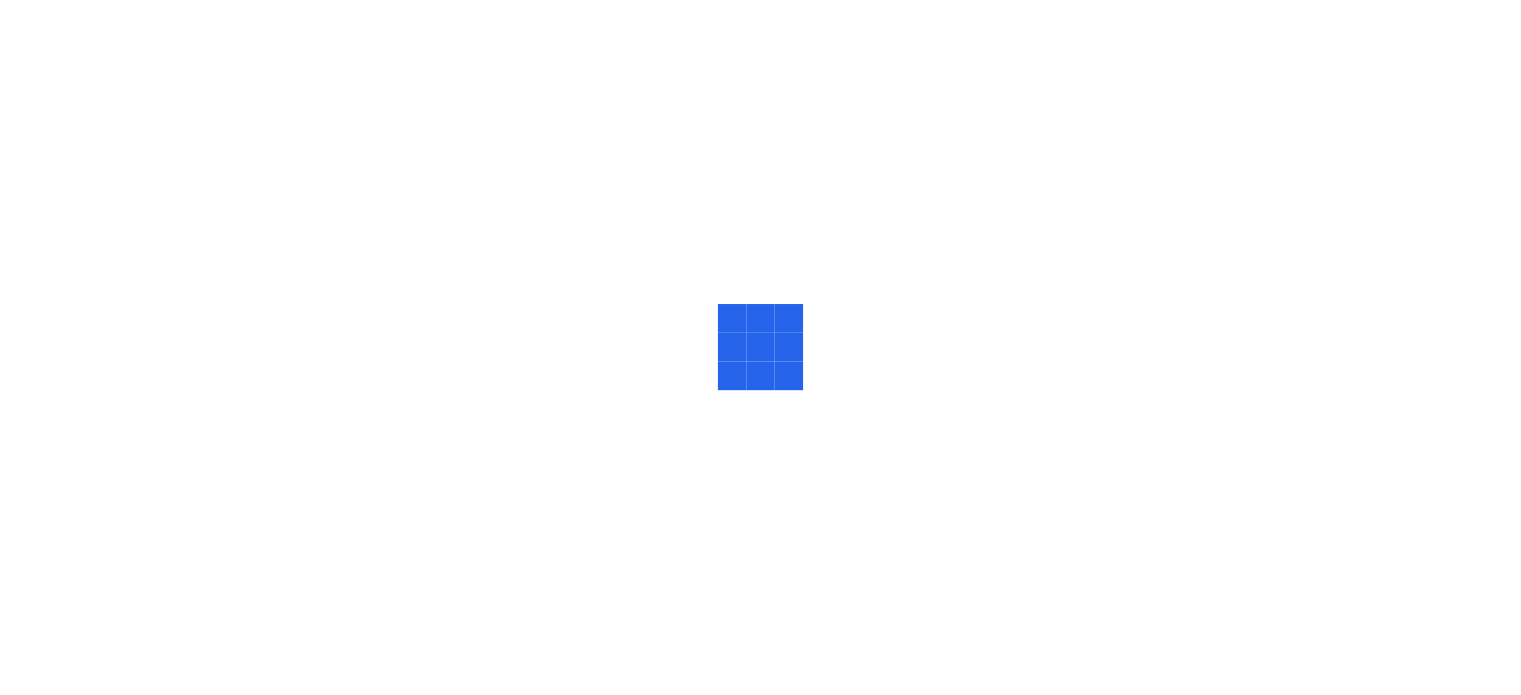 scroll, scrollTop: 0, scrollLeft: 0, axis: both 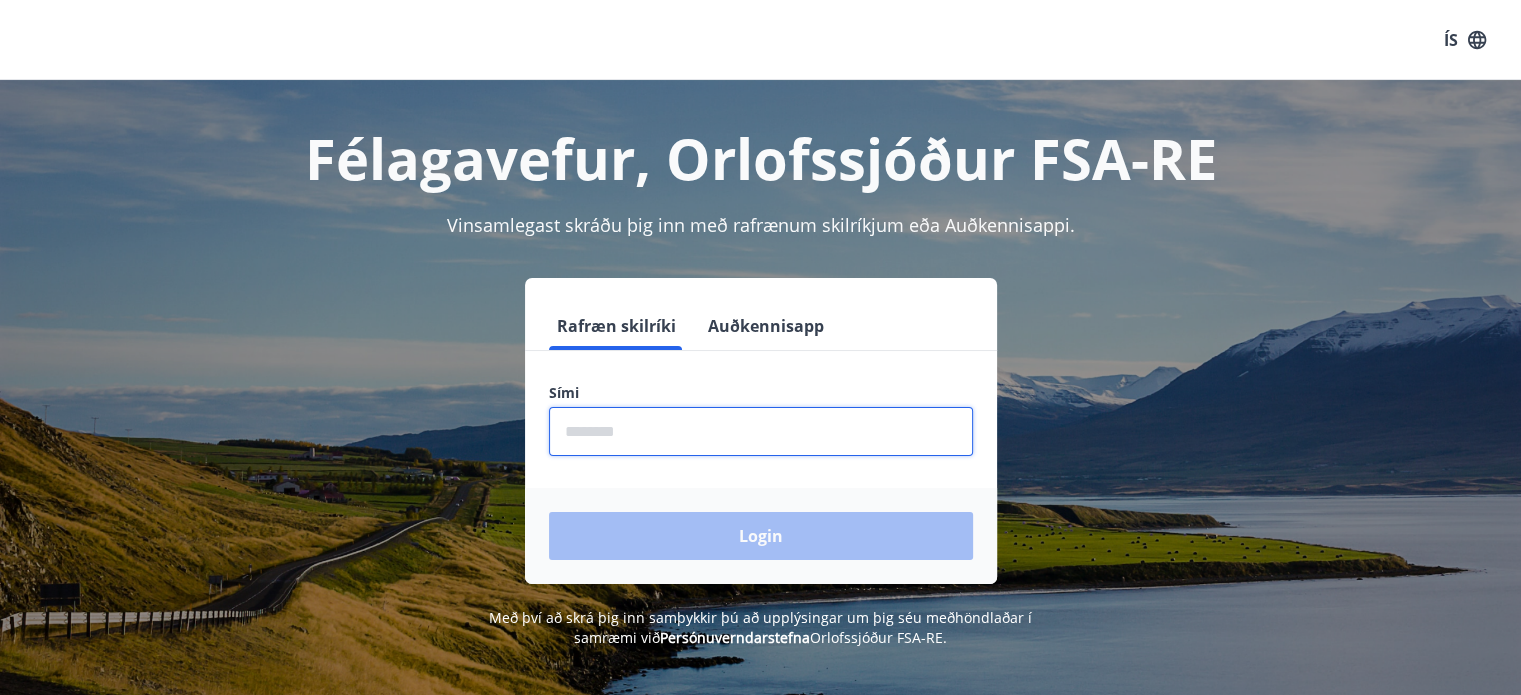 click at bounding box center (761, 431) 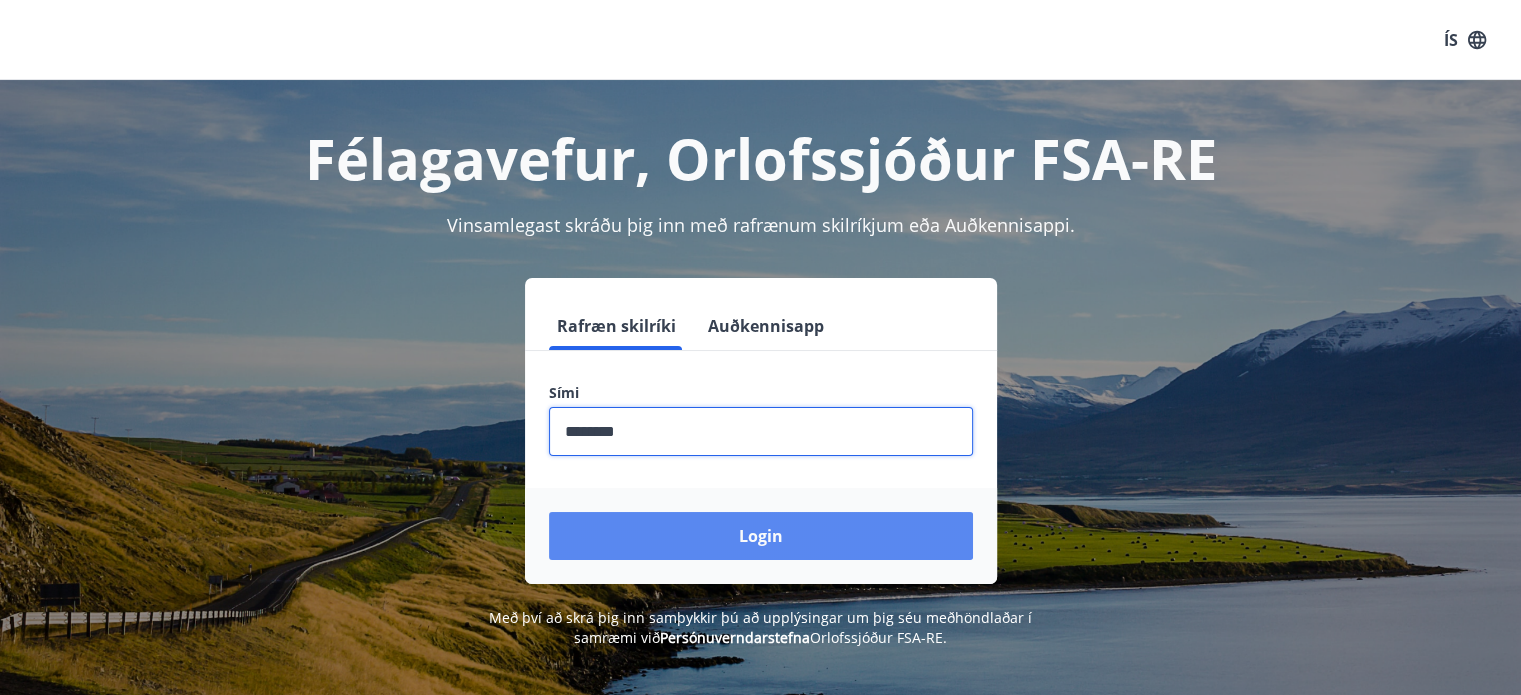 type on "********" 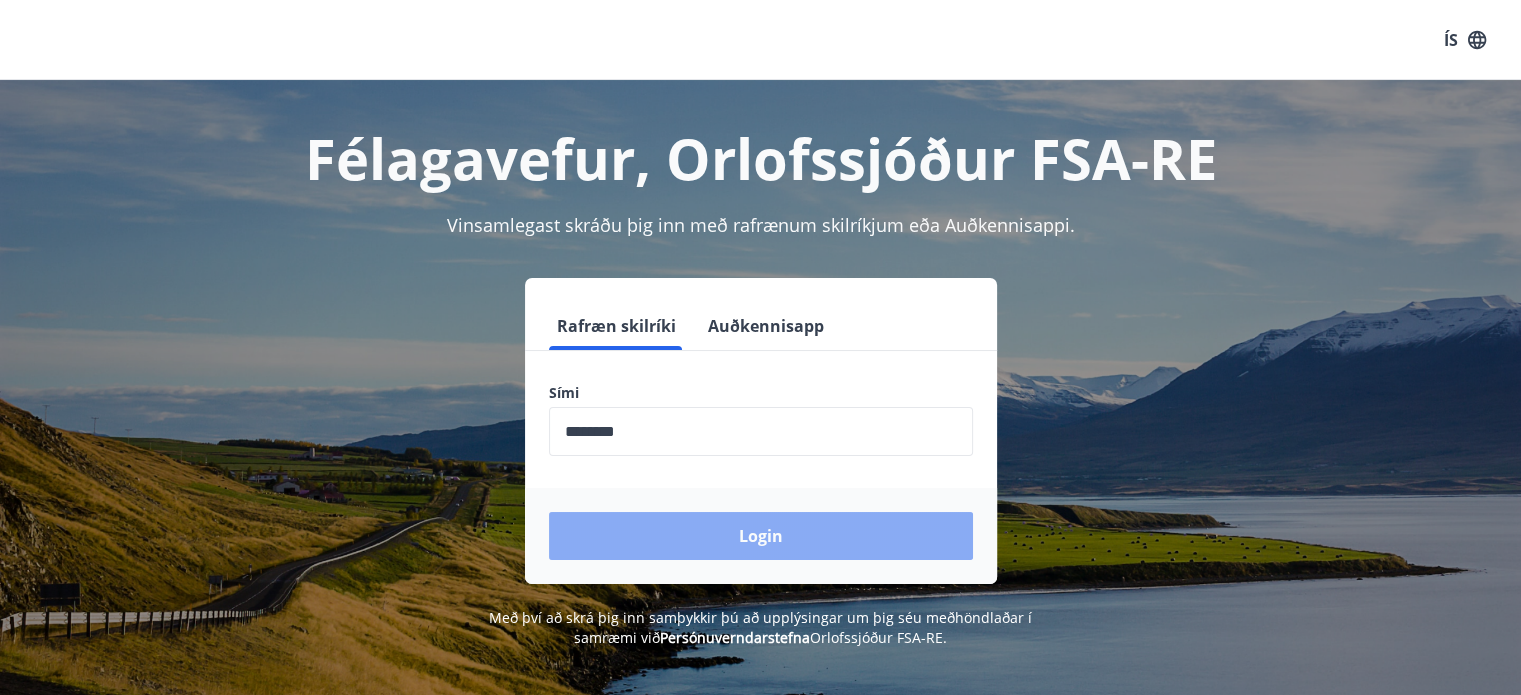 click on "Login" at bounding box center [761, 536] 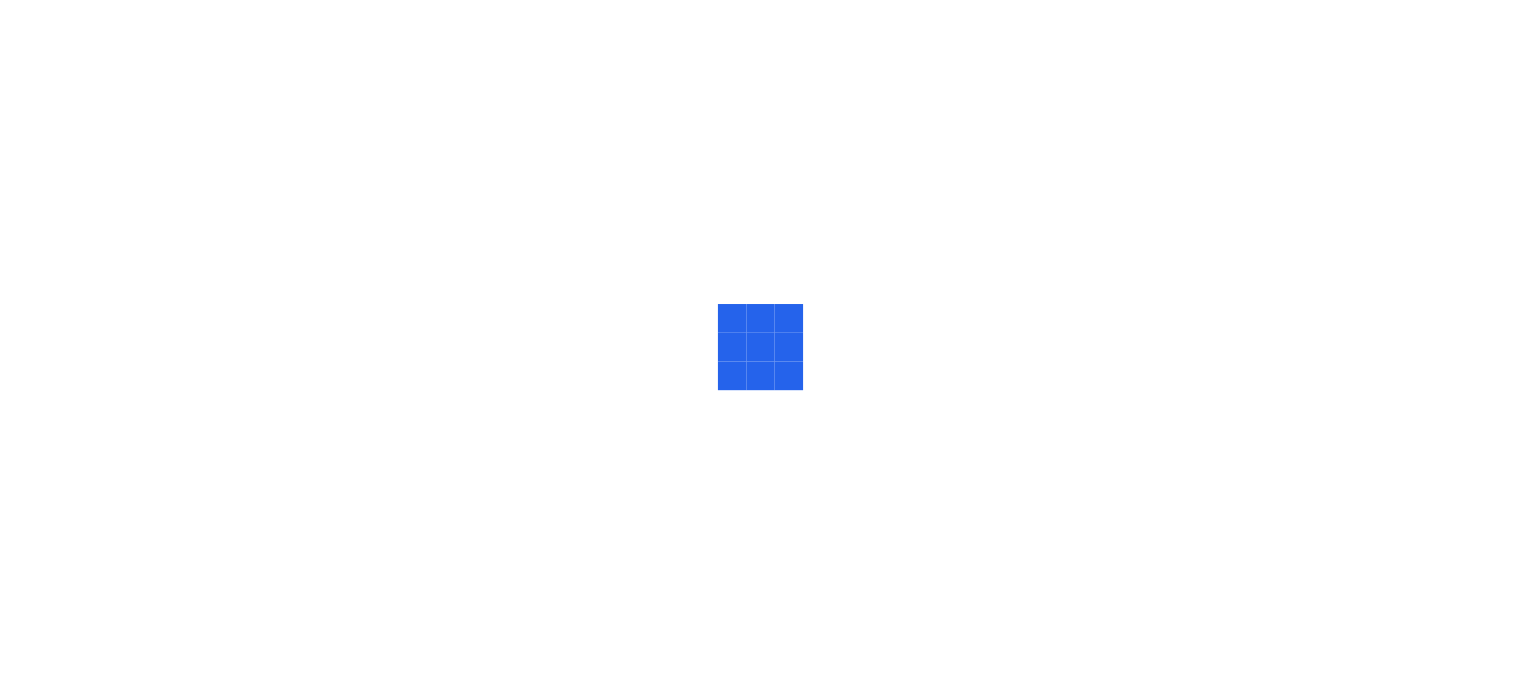 scroll, scrollTop: 0, scrollLeft: 0, axis: both 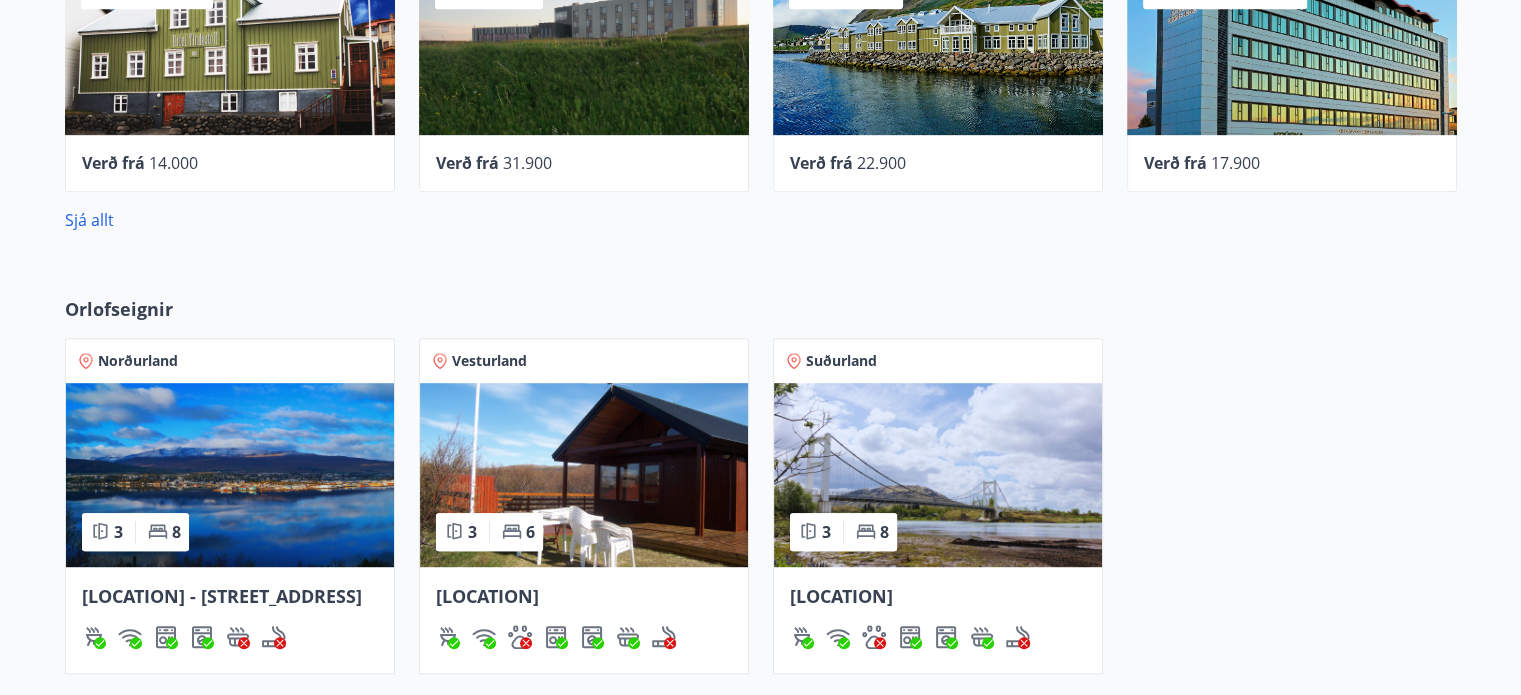 click at bounding box center (230, 475) 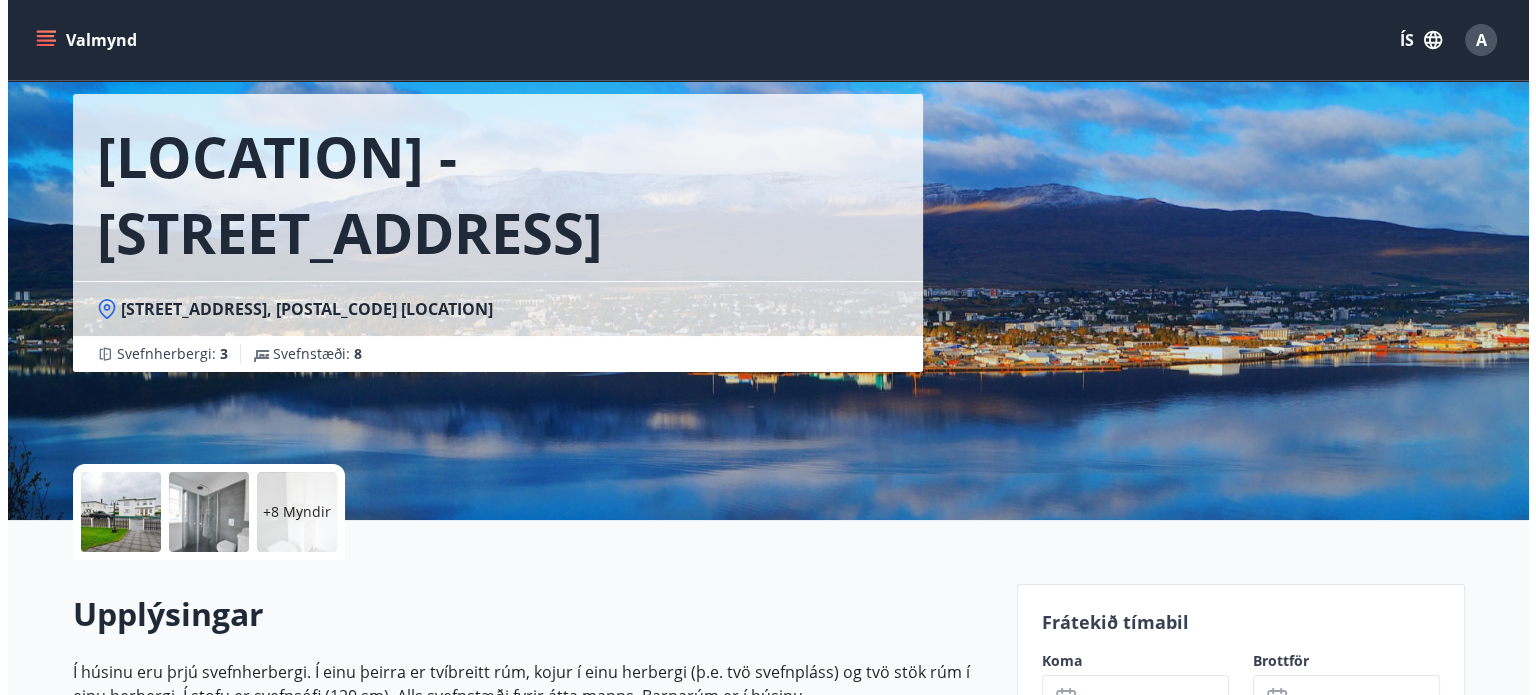 scroll, scrollTop: 82, scrollLeft: 0, axis: vertical 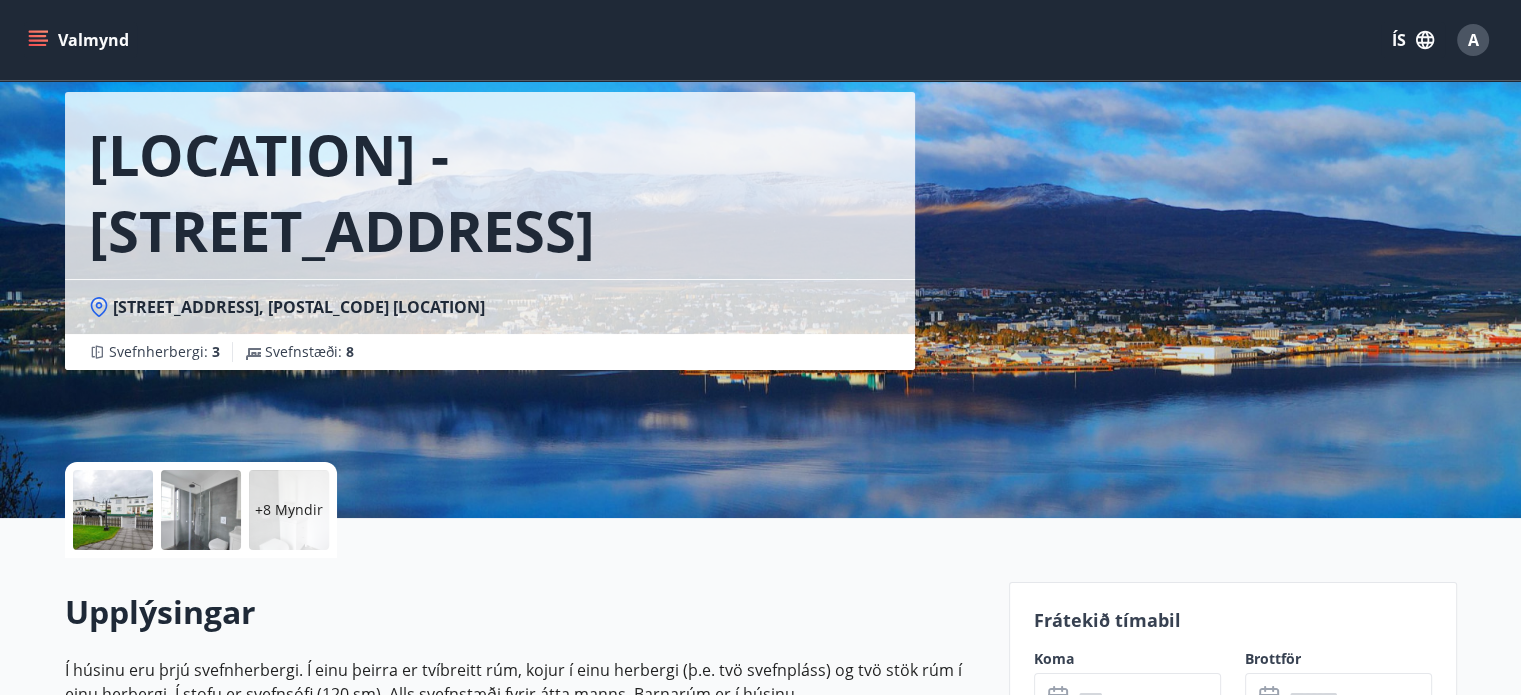 click on "+8 Myndir" at bounding box center [289, 510] 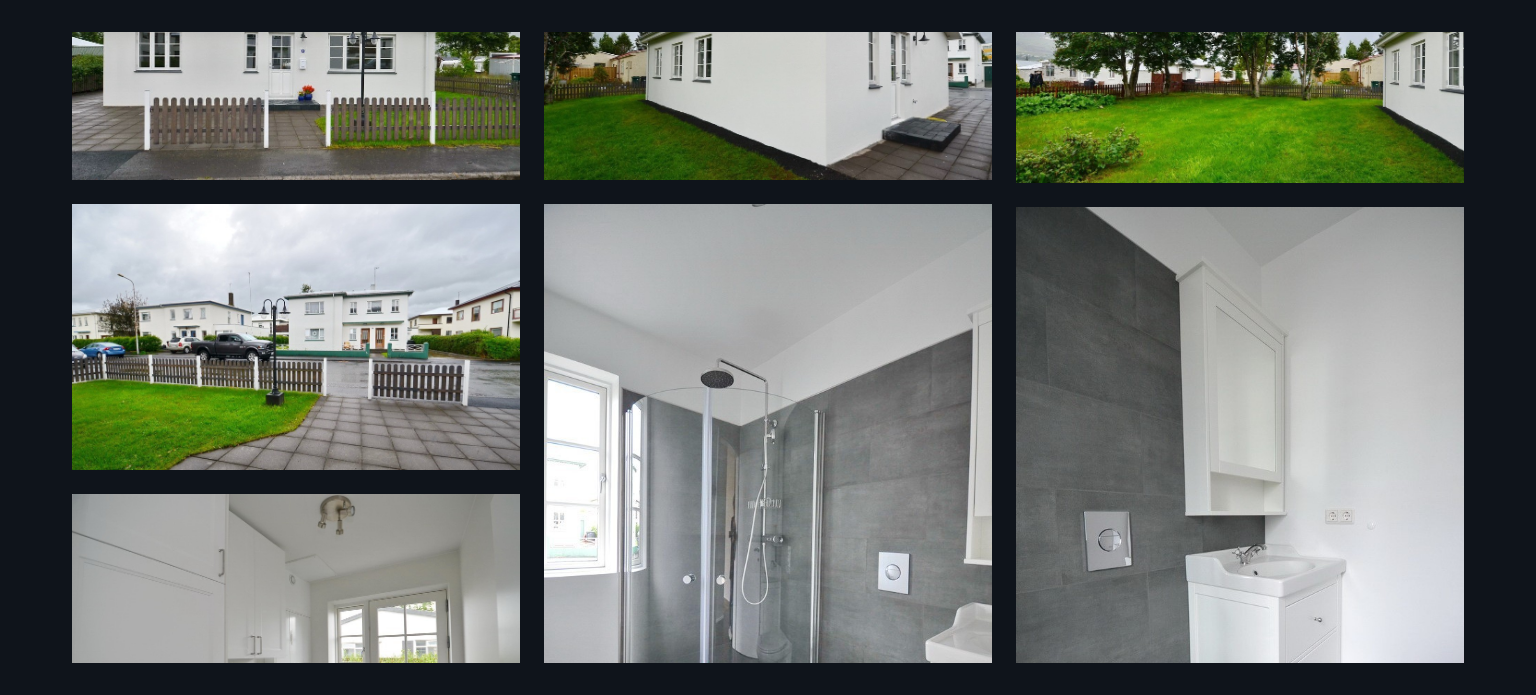 scroll, scrollTop: 0, scrollLeft: 0, axis: both 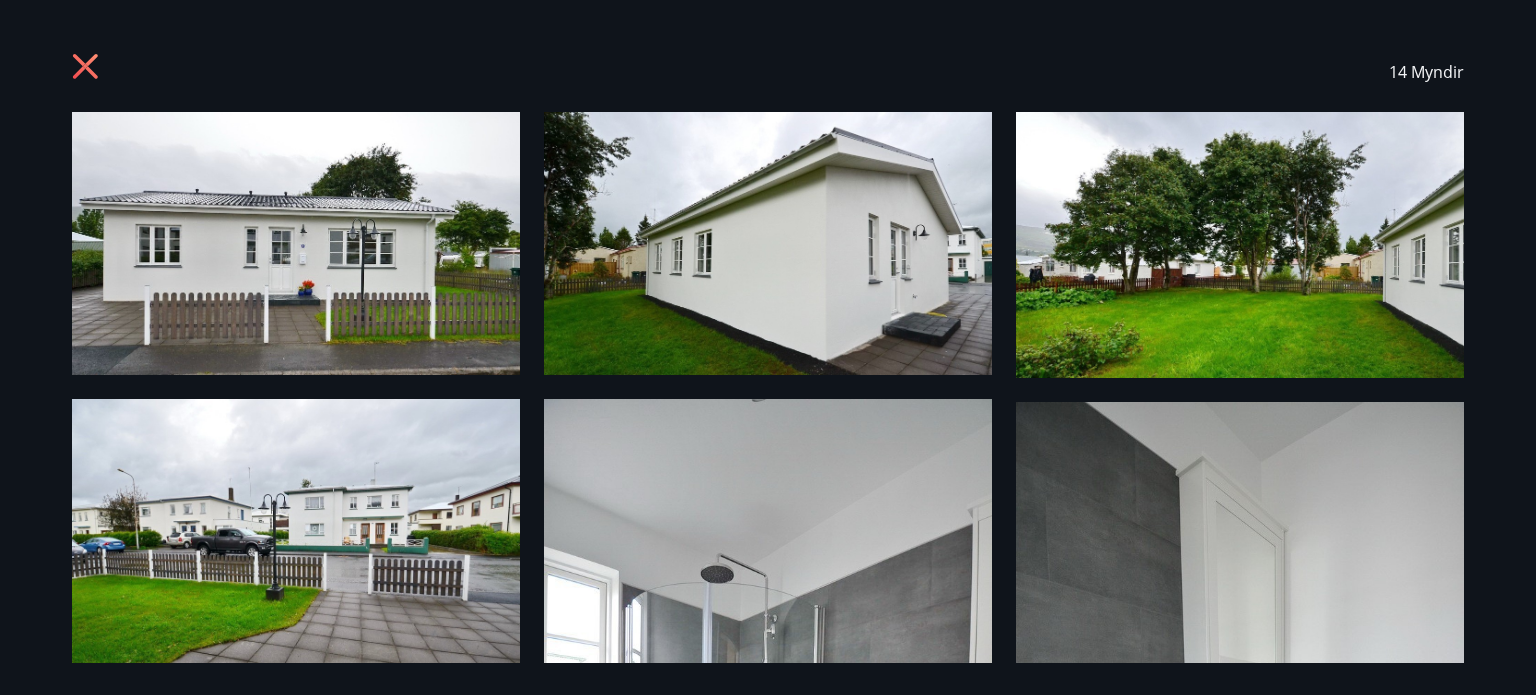 click at bounding box center [1240, 716] 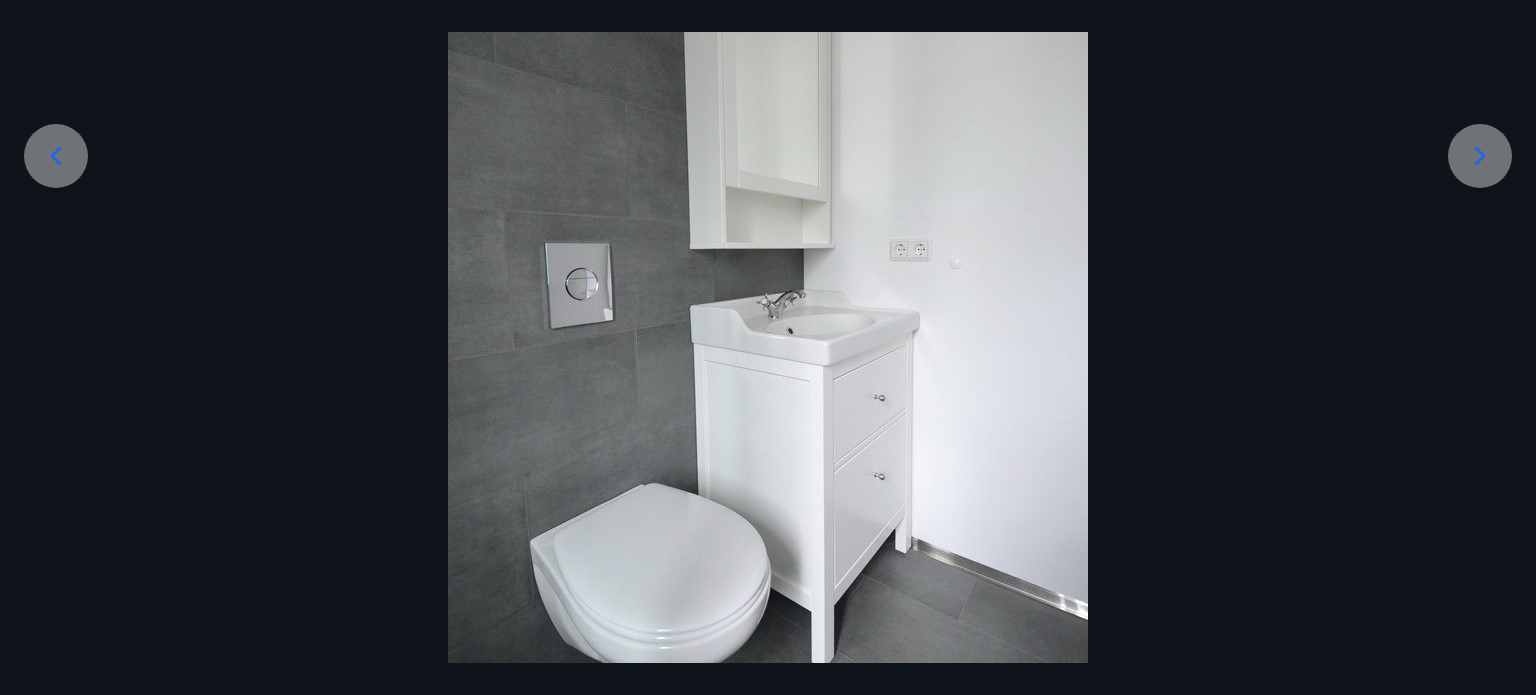 scroll, scrollTop: 319, scrollLeft: 0, axis: vertical 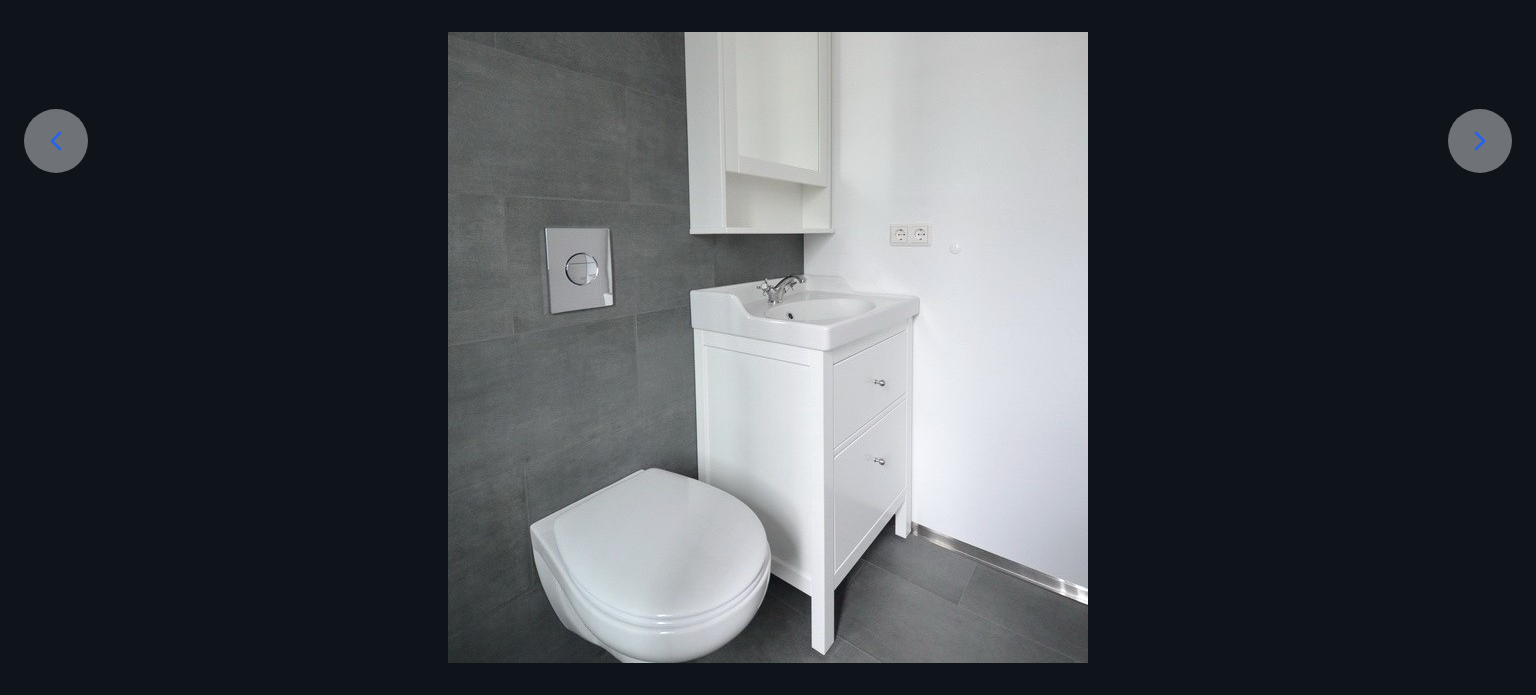 click 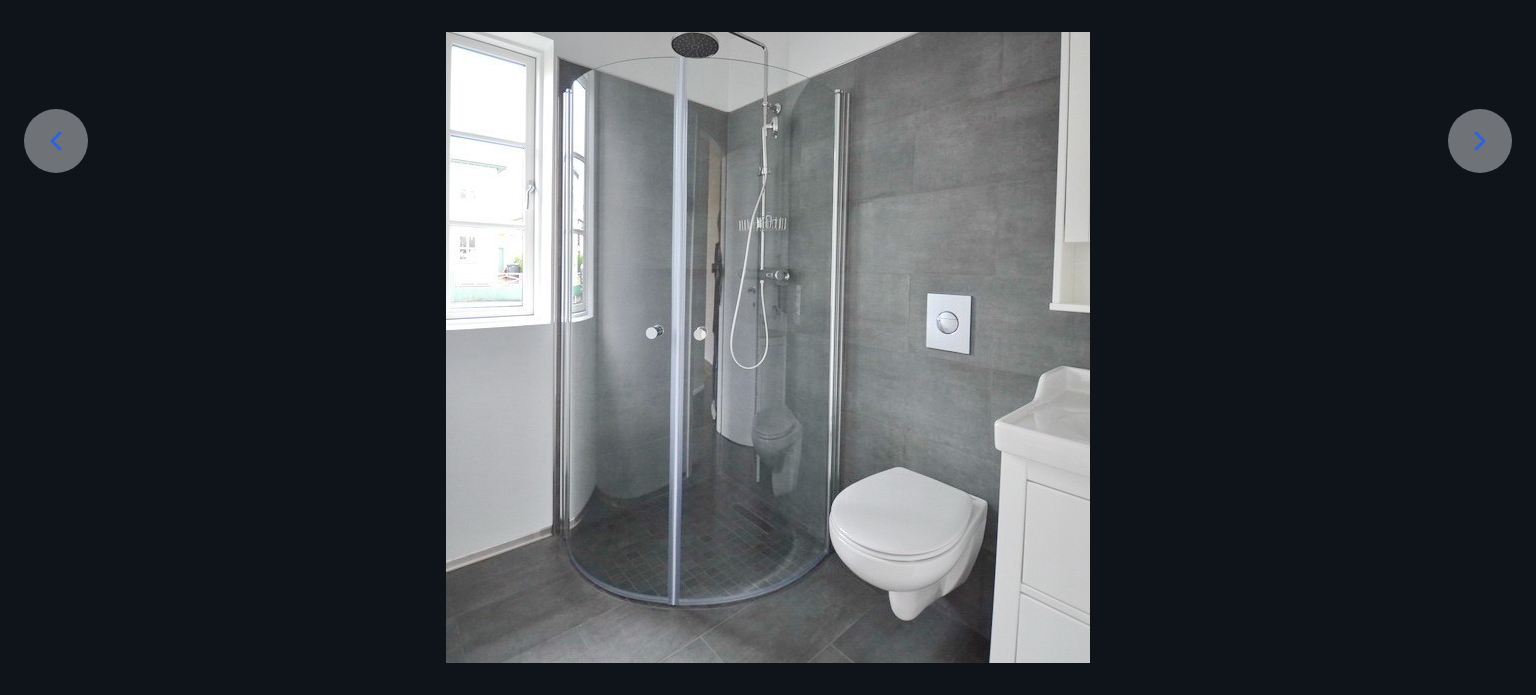 click 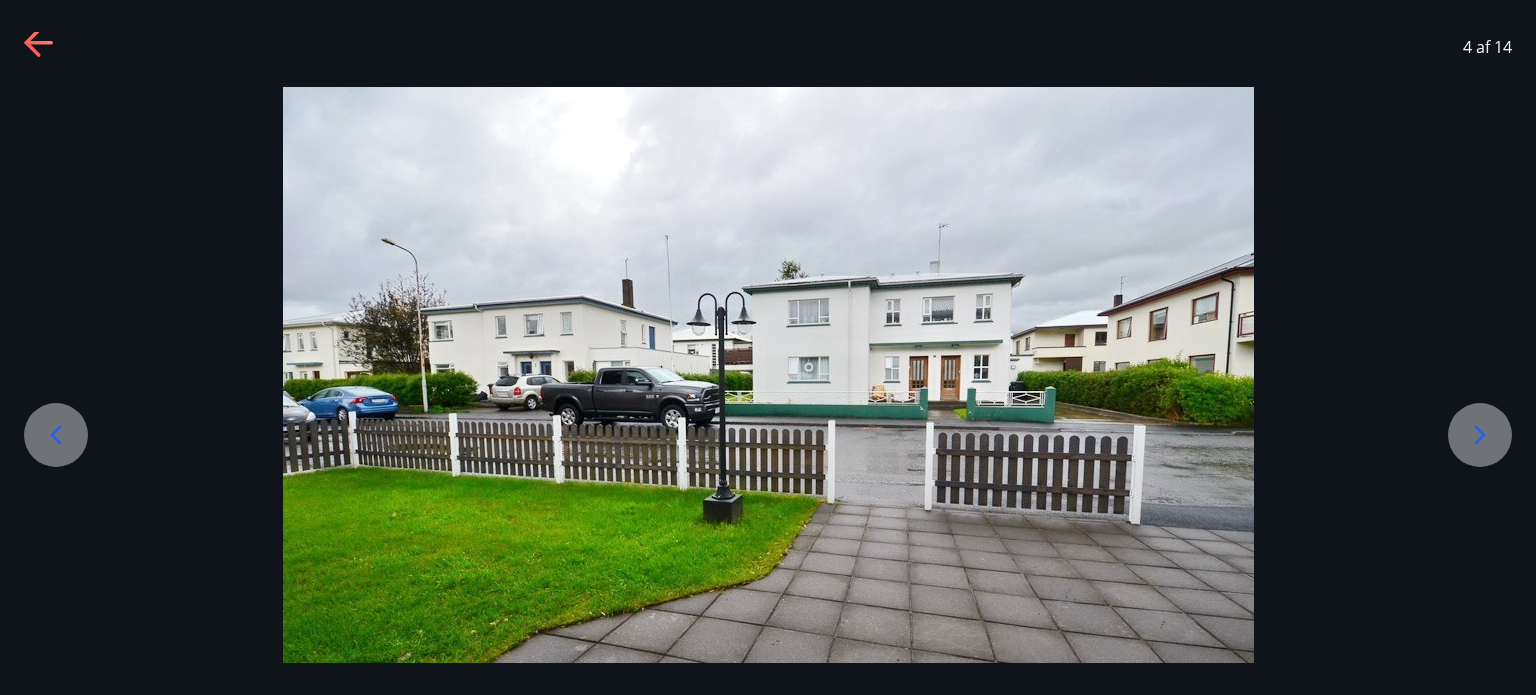 scroll, scrollTop: 24, scrollLeft: 0, axis: vertical 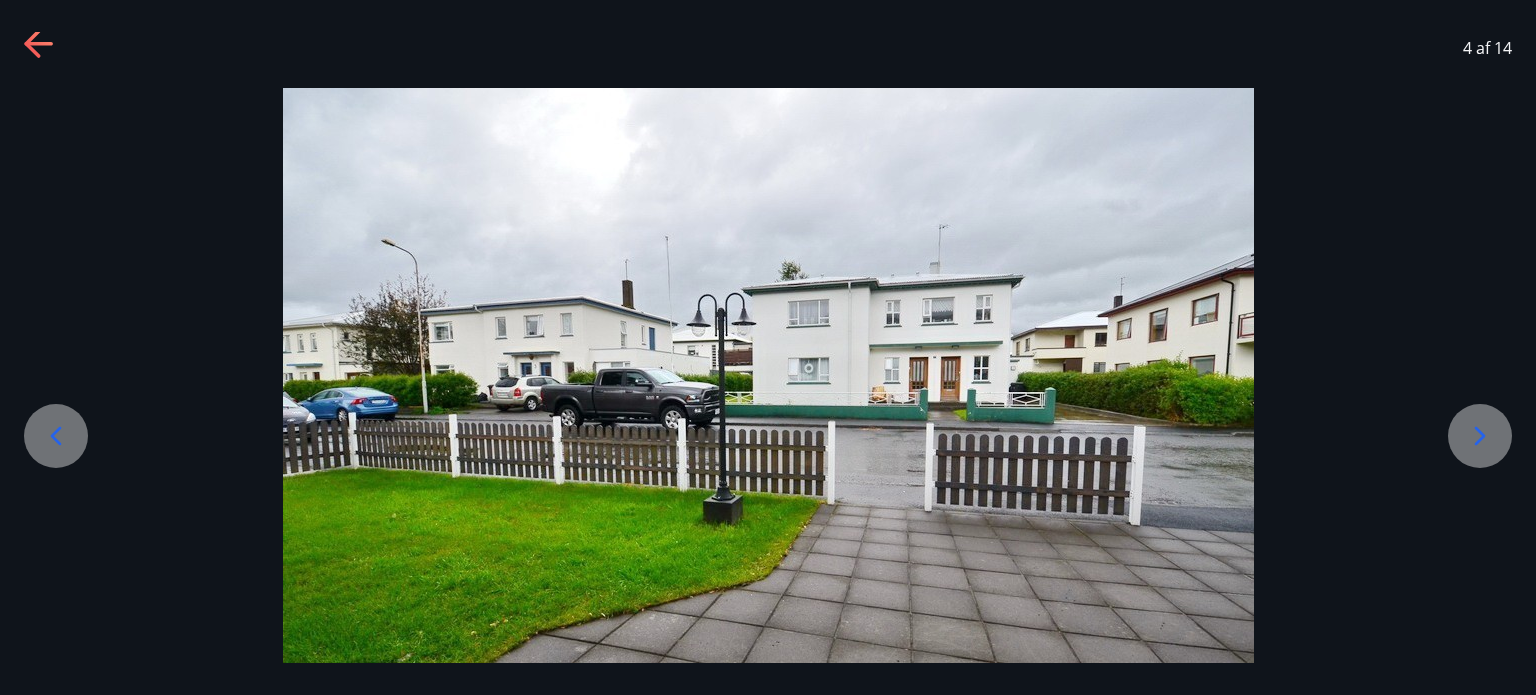 click at bounding box center [768, 376] 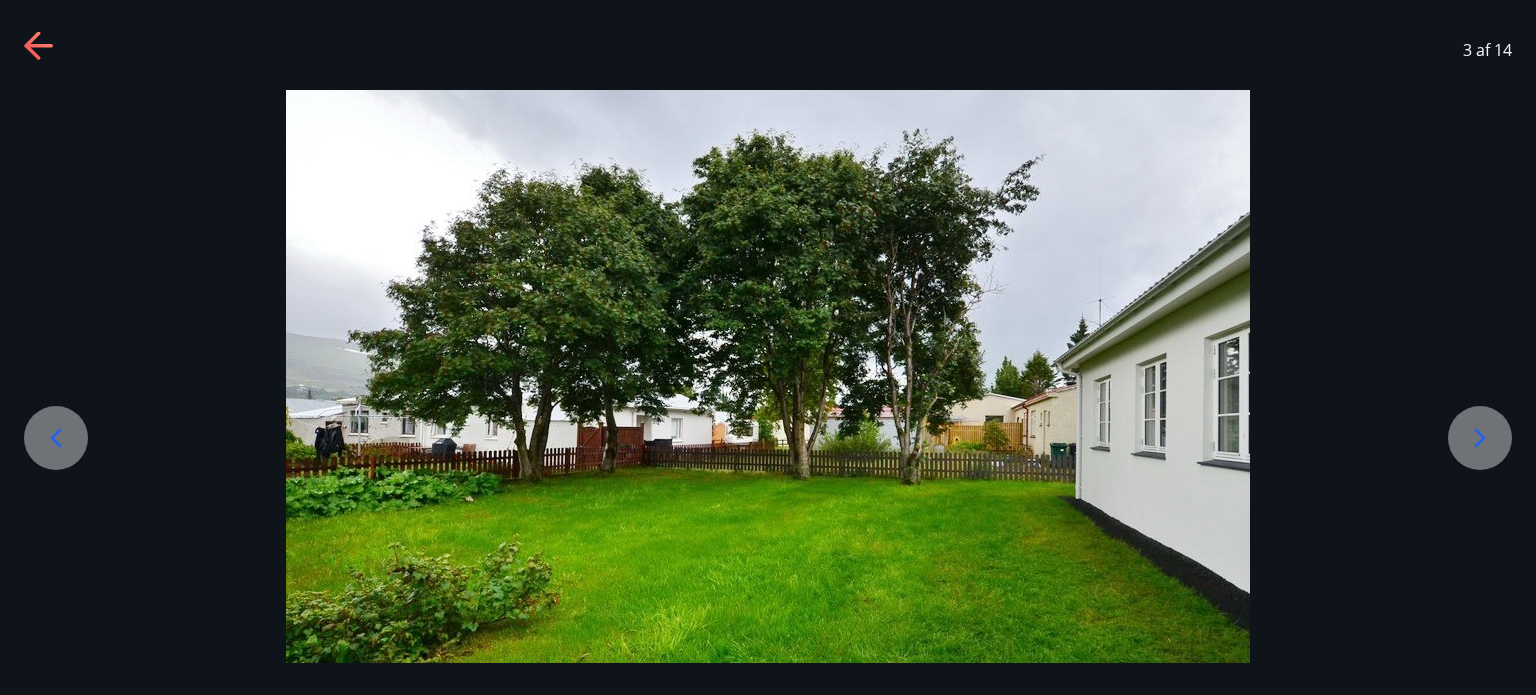 scroll, scrollTop: 21, scrollLeft: 0, axis: vertical 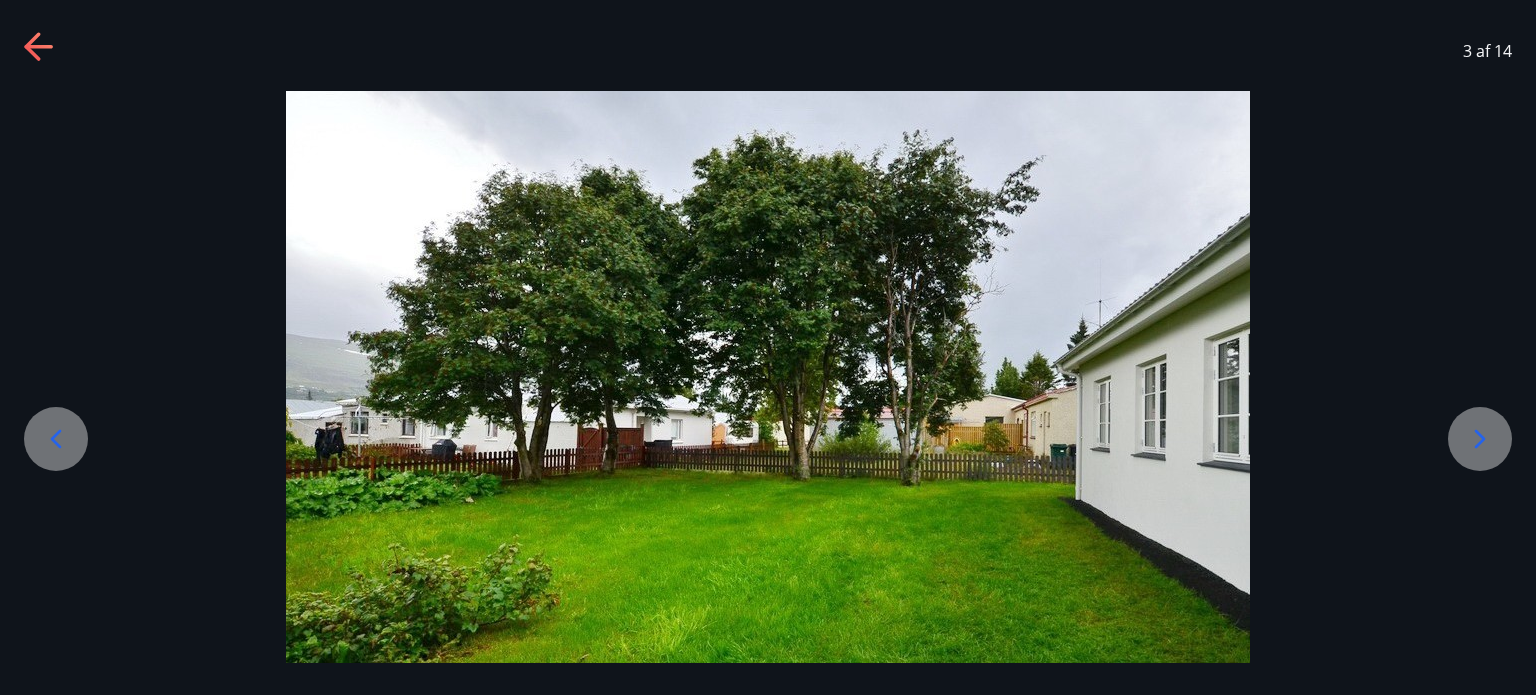 click 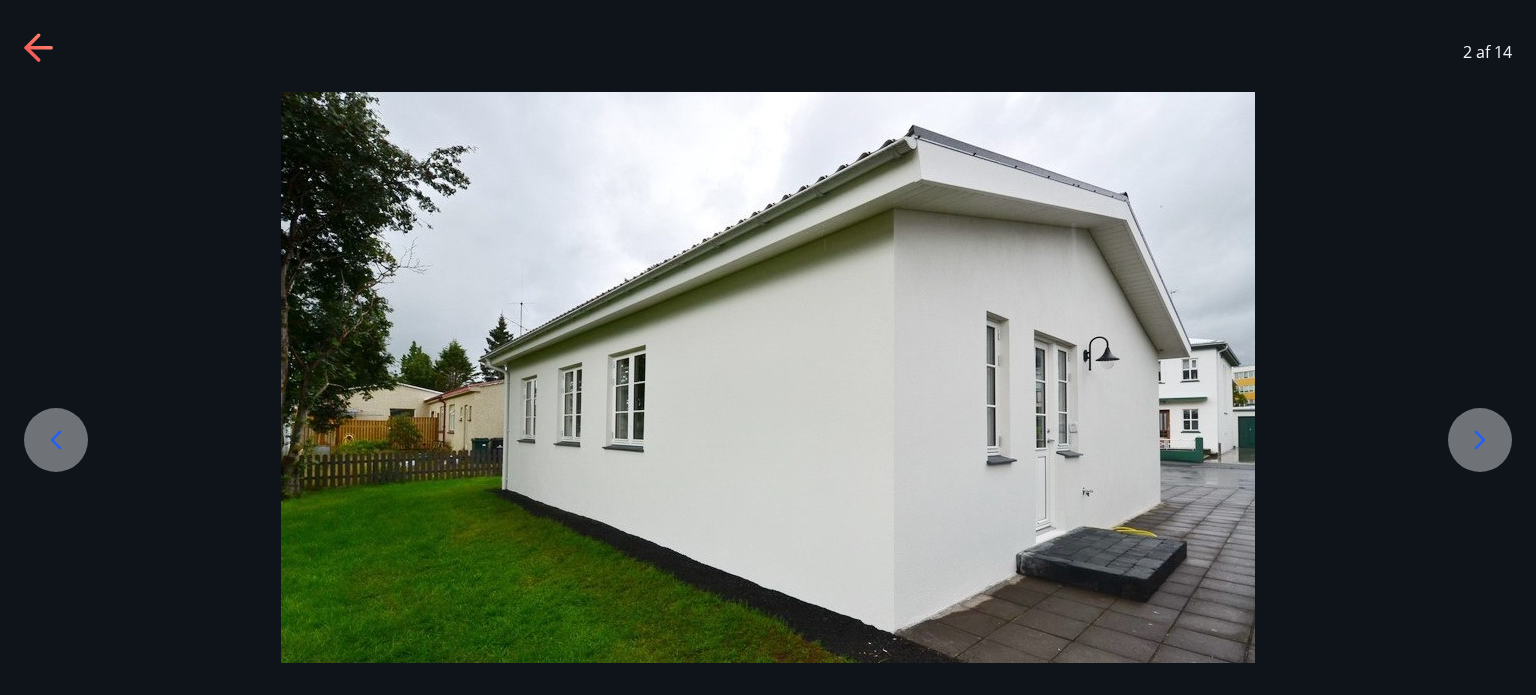 scroll, scrollTop: 20, scrollLeft: 0, axis: vertical 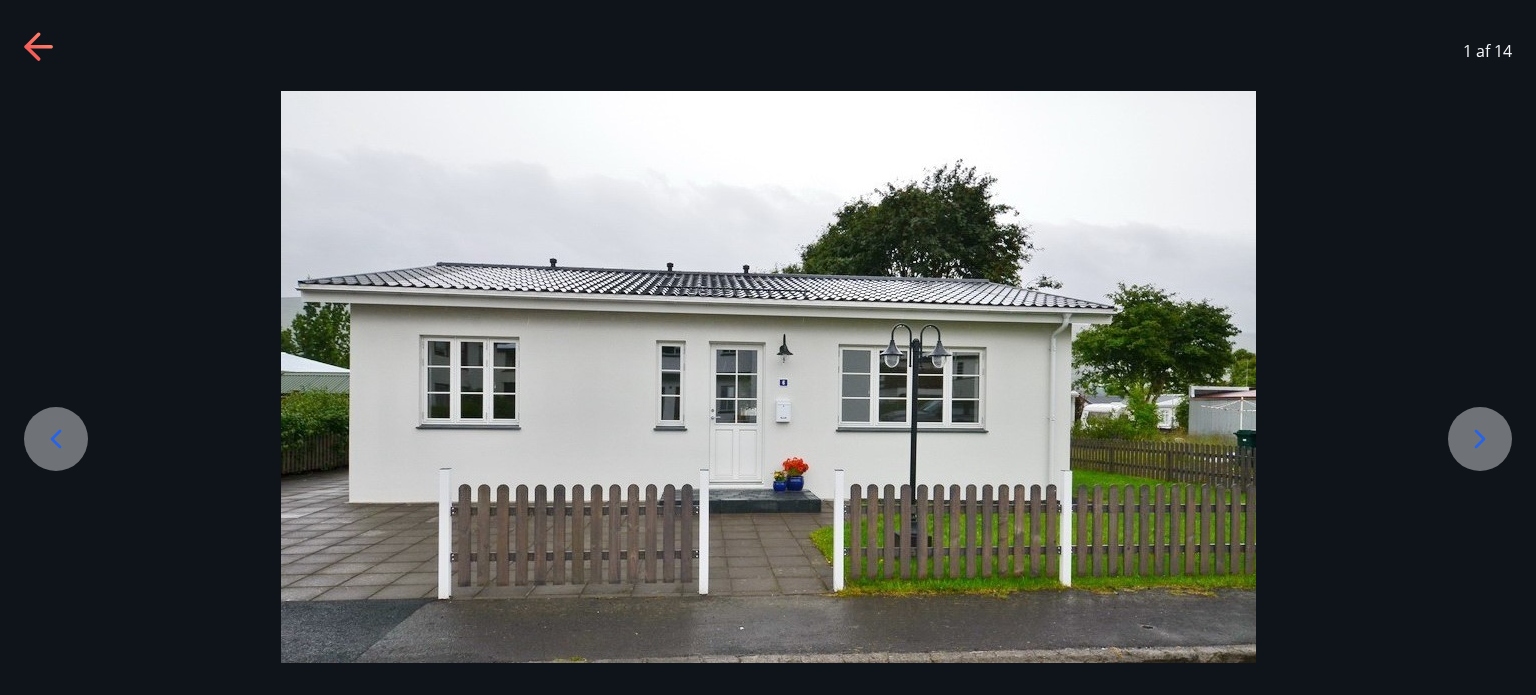 click 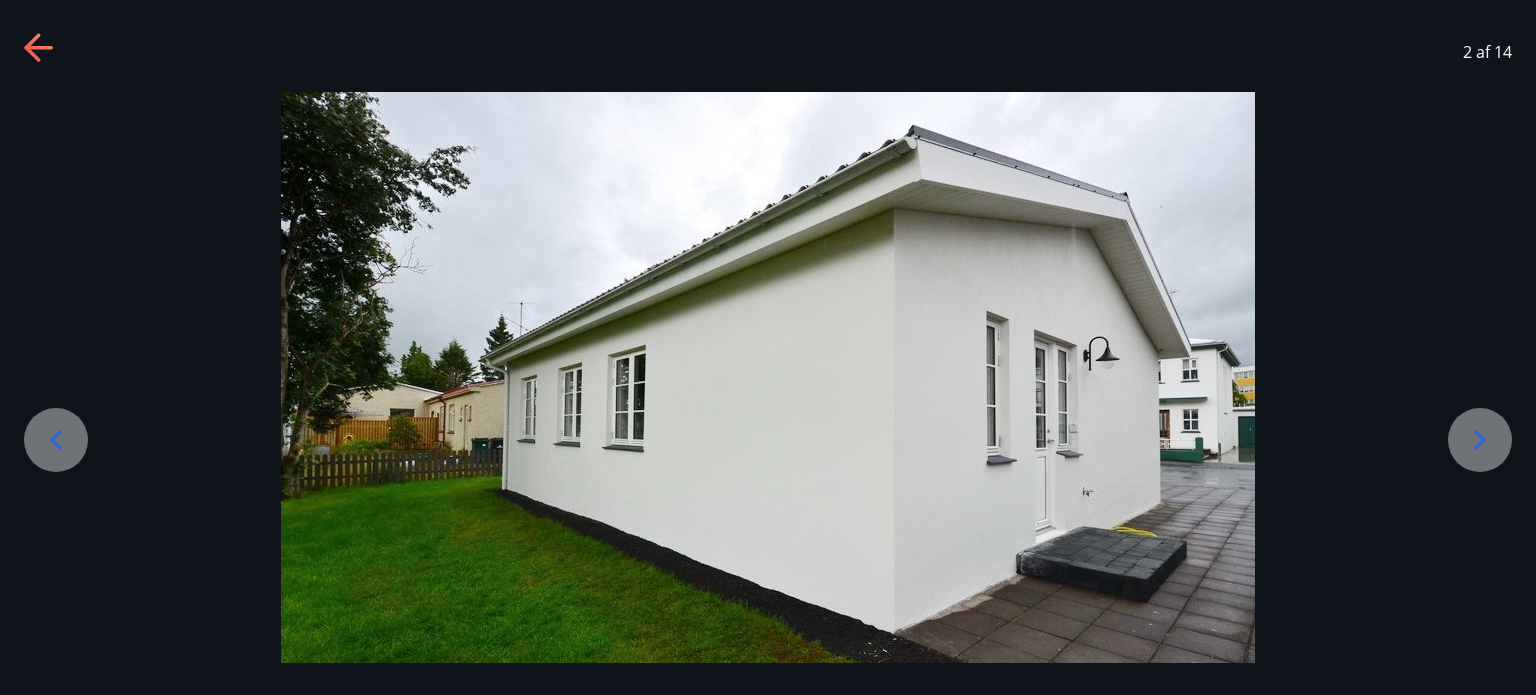 scroll, scrollTop: 20, scrollLeft: 0, axis: vertical 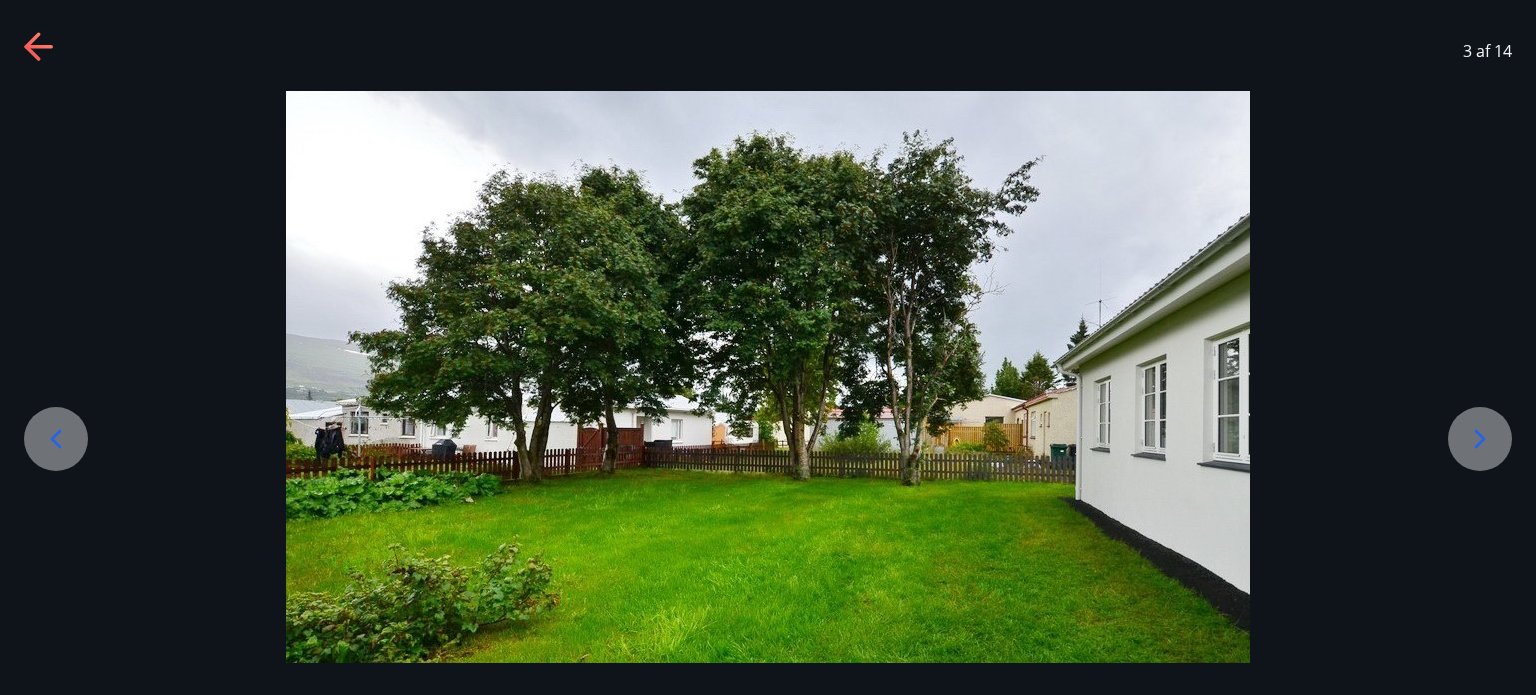 click 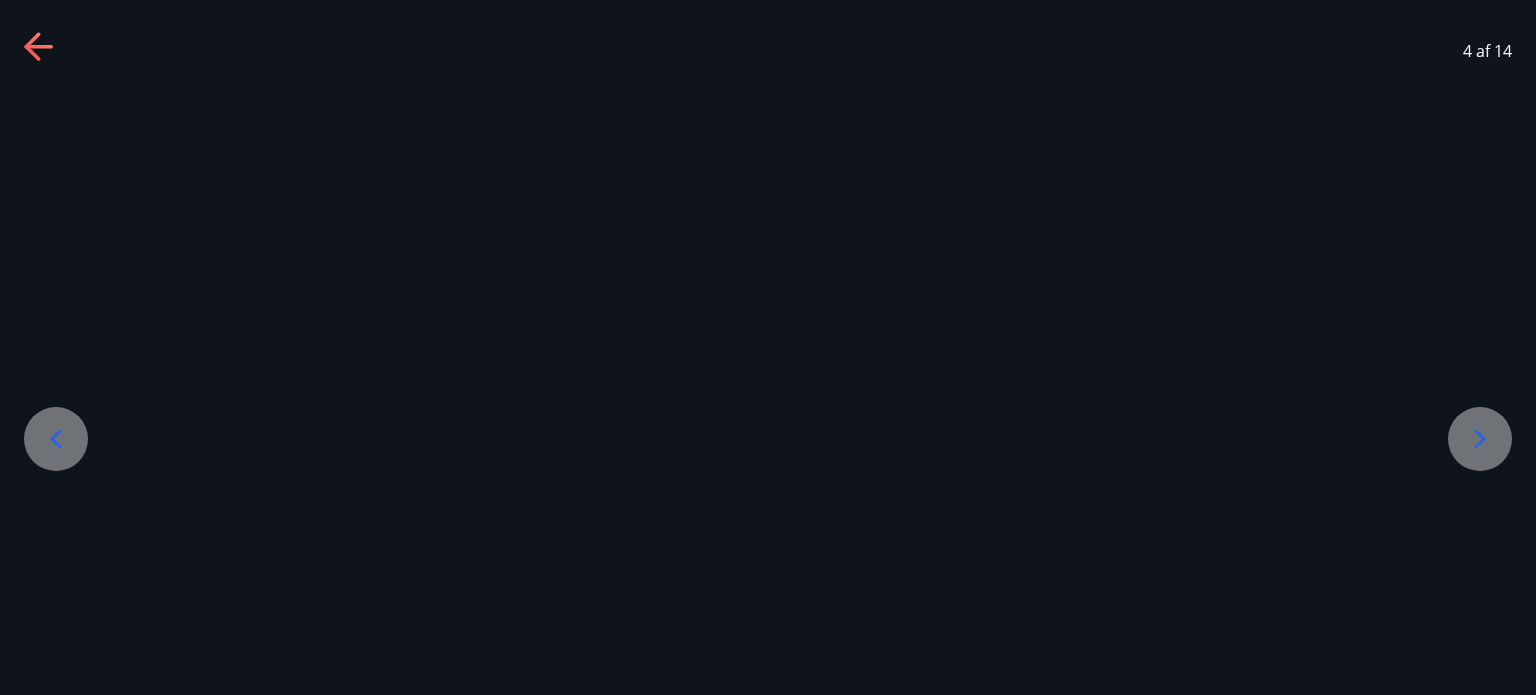 scroll, scrollTop: 24, scrollLeft: 0, axis: vertical 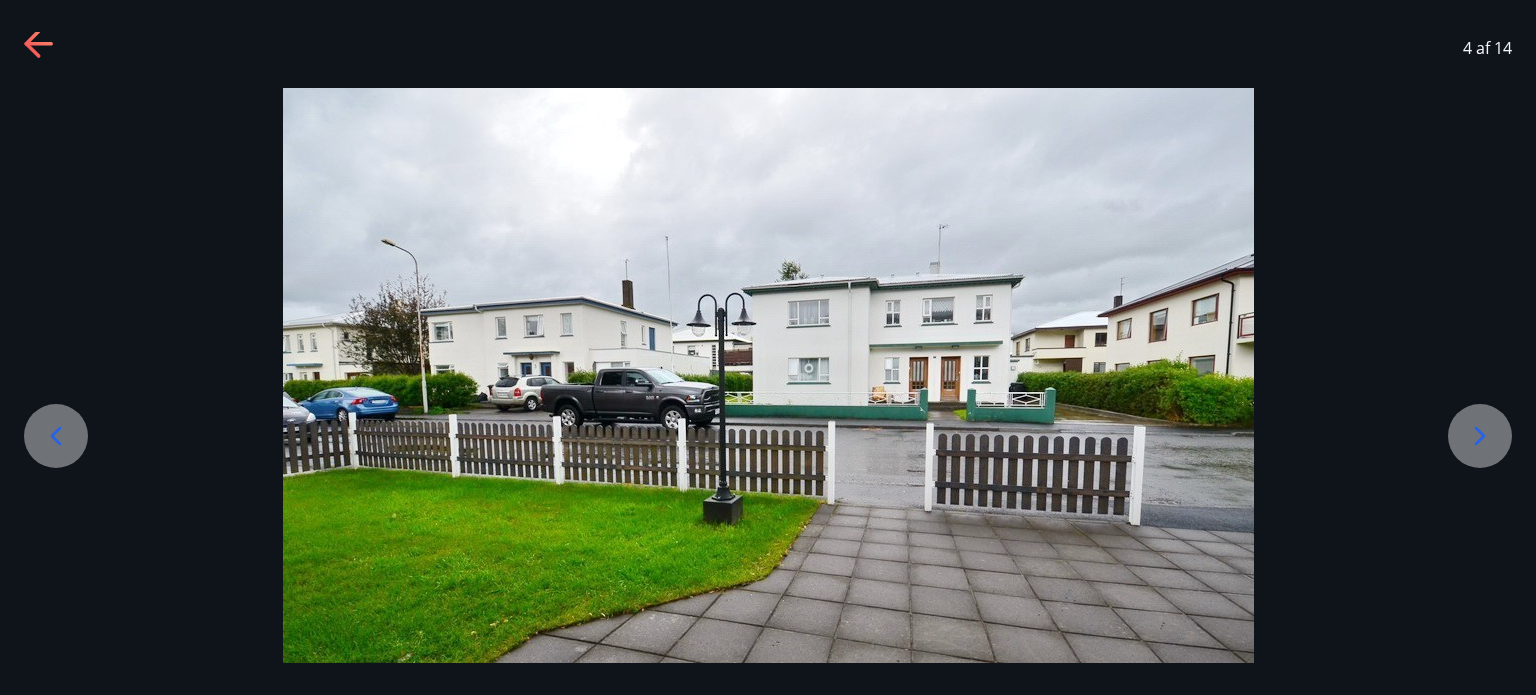 click 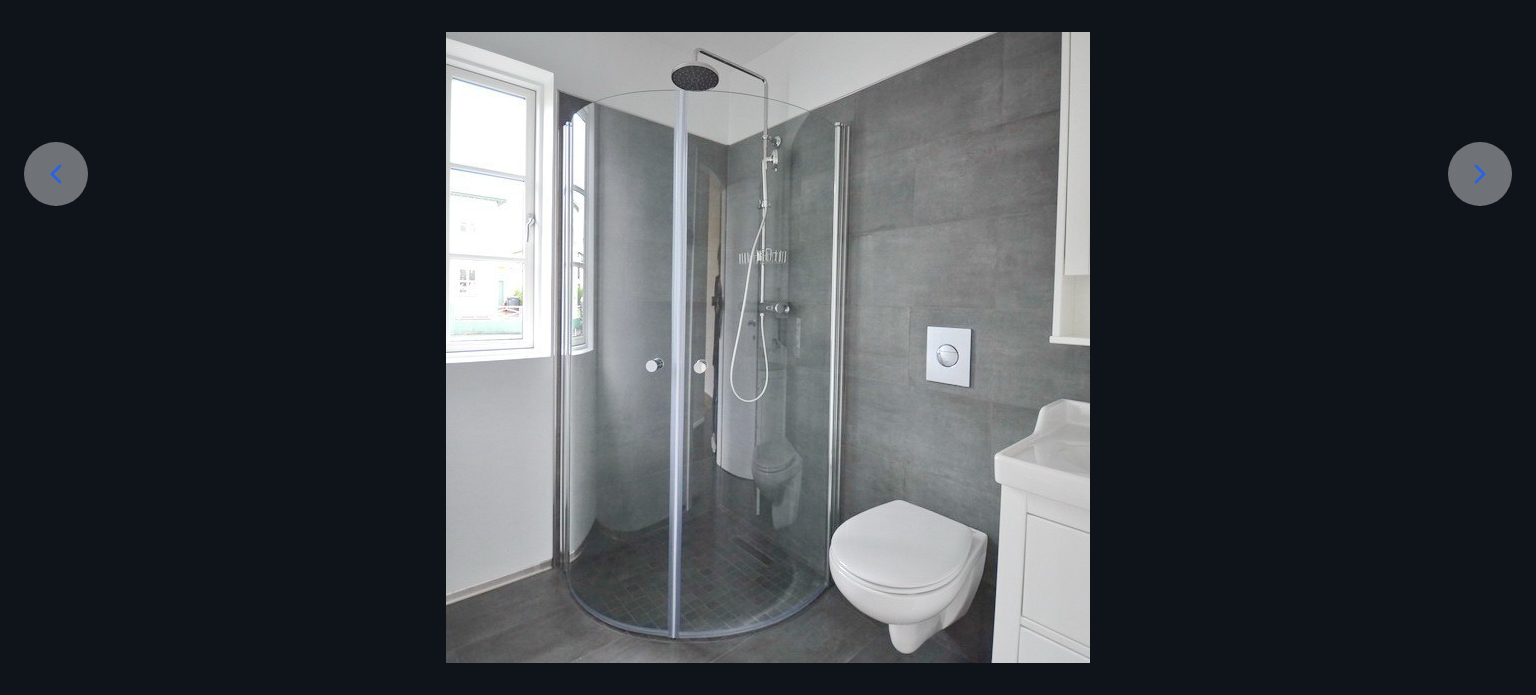 scroll, scrollTop: 288, scrollLeft: 0, axis: vertical 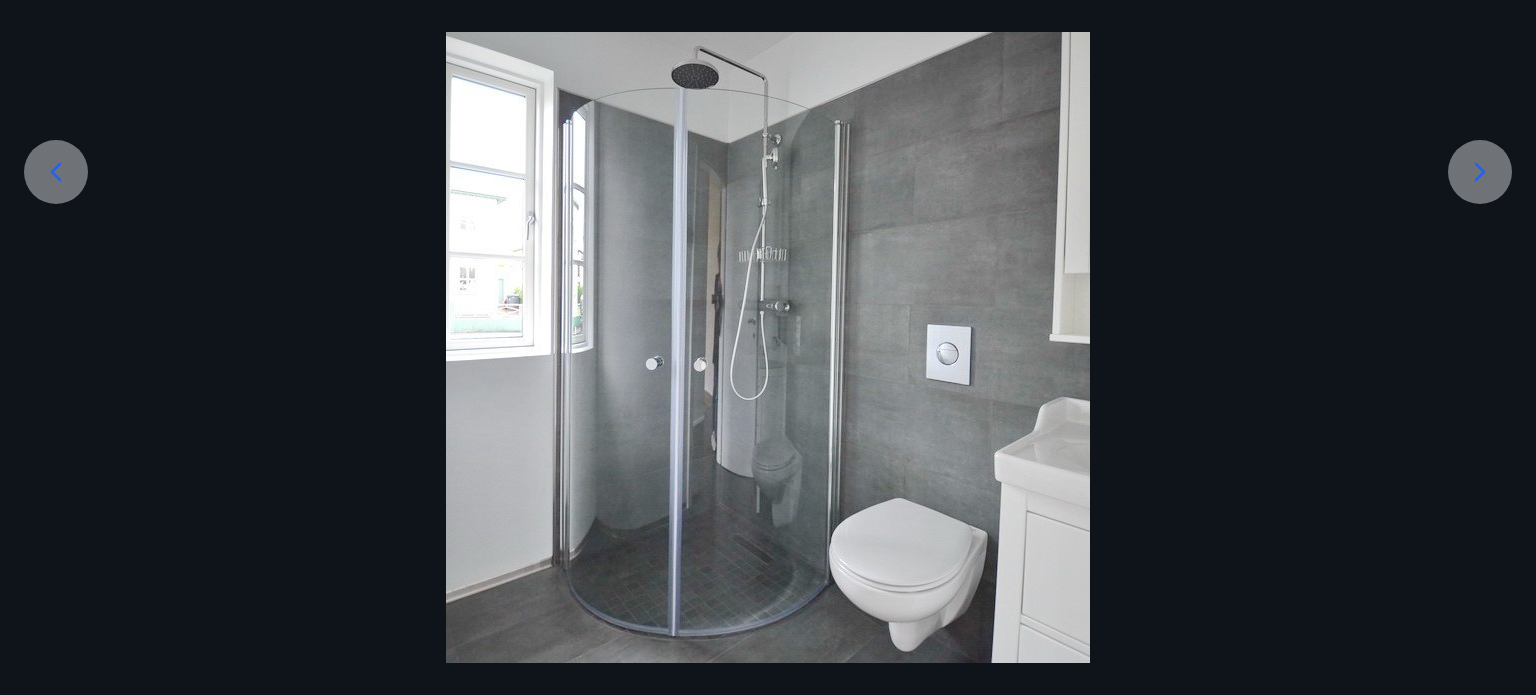 click 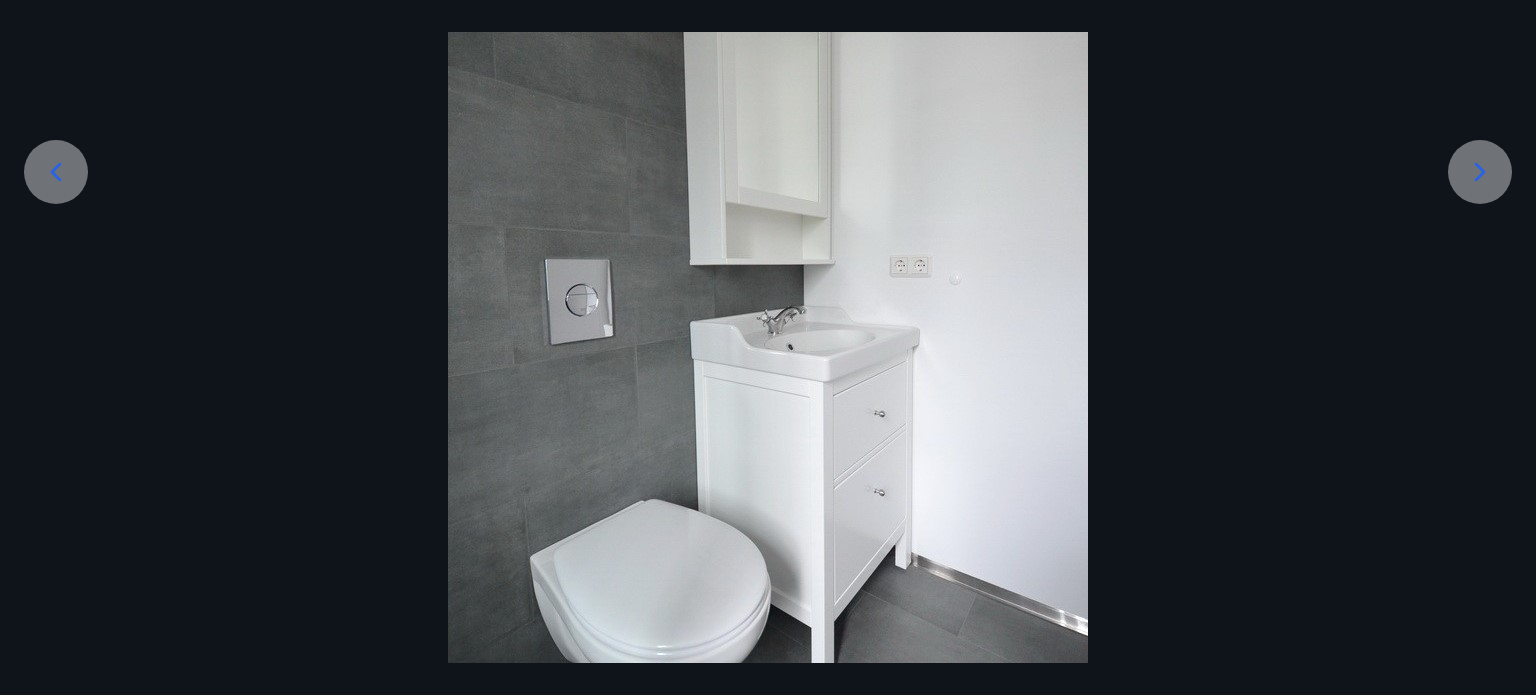 click 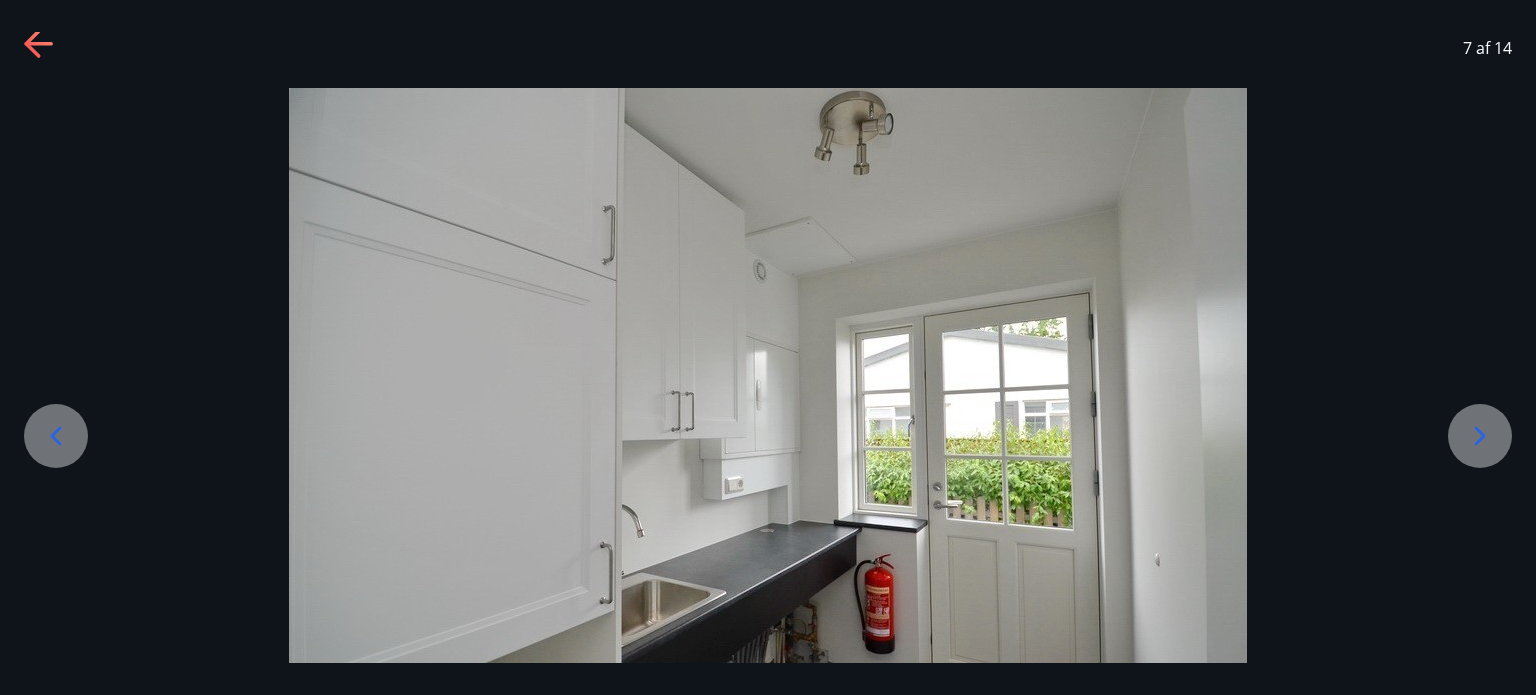 scroll, scrollTop: 24, scrollLeft: 0, axis: vertical 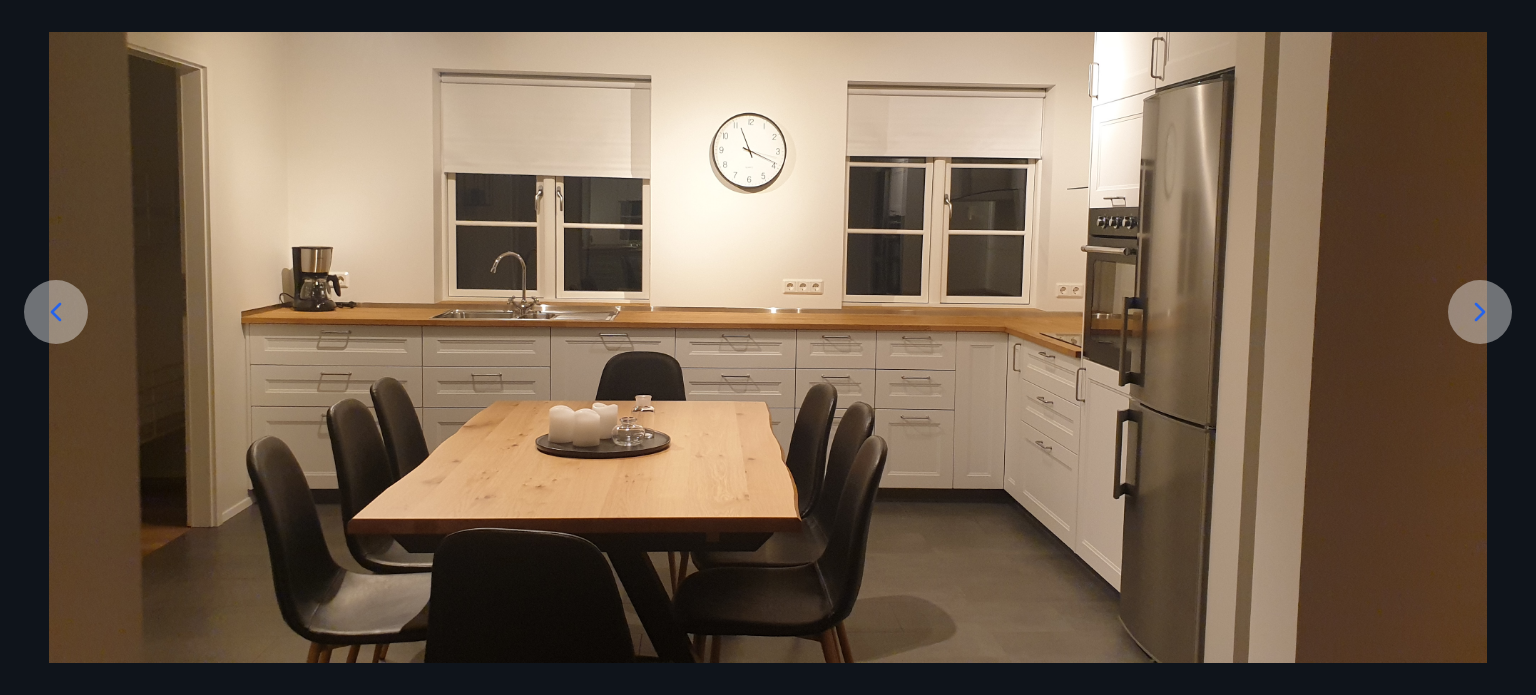 click 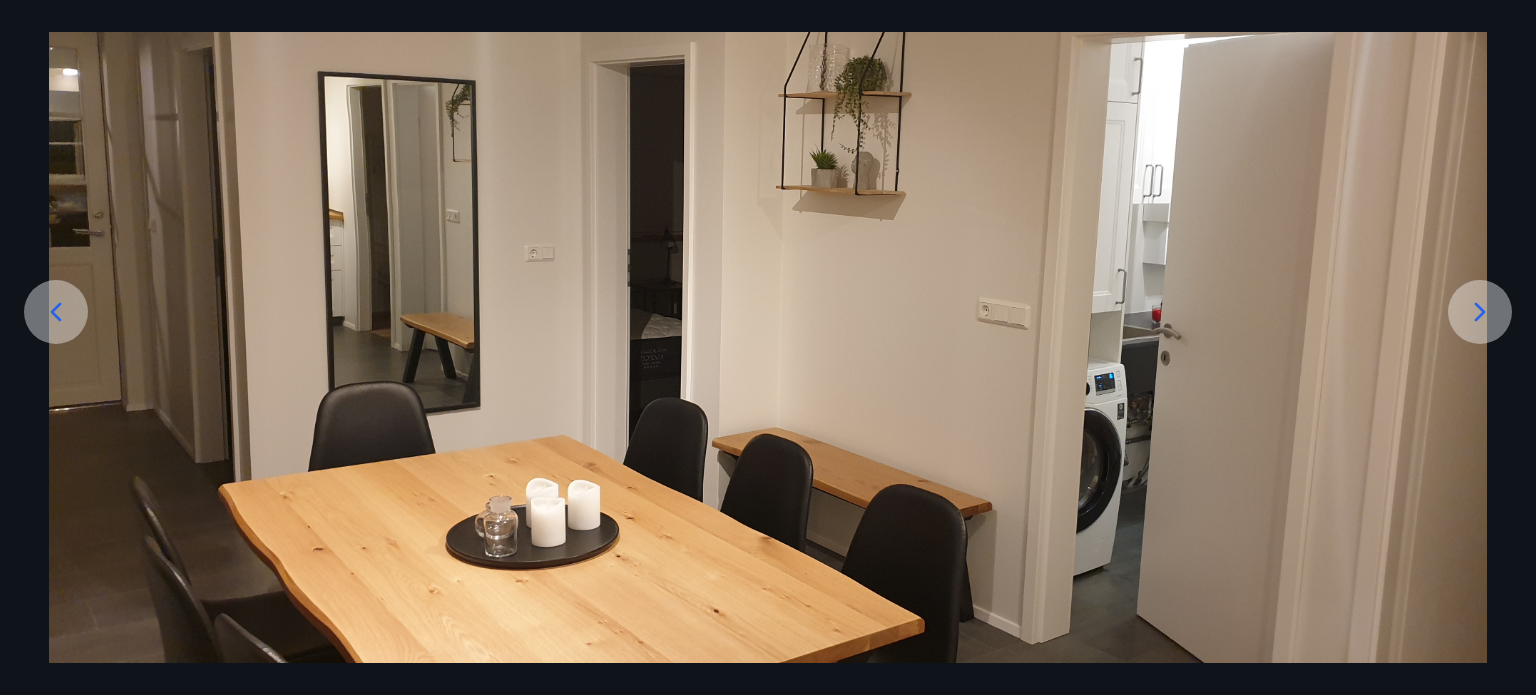 click 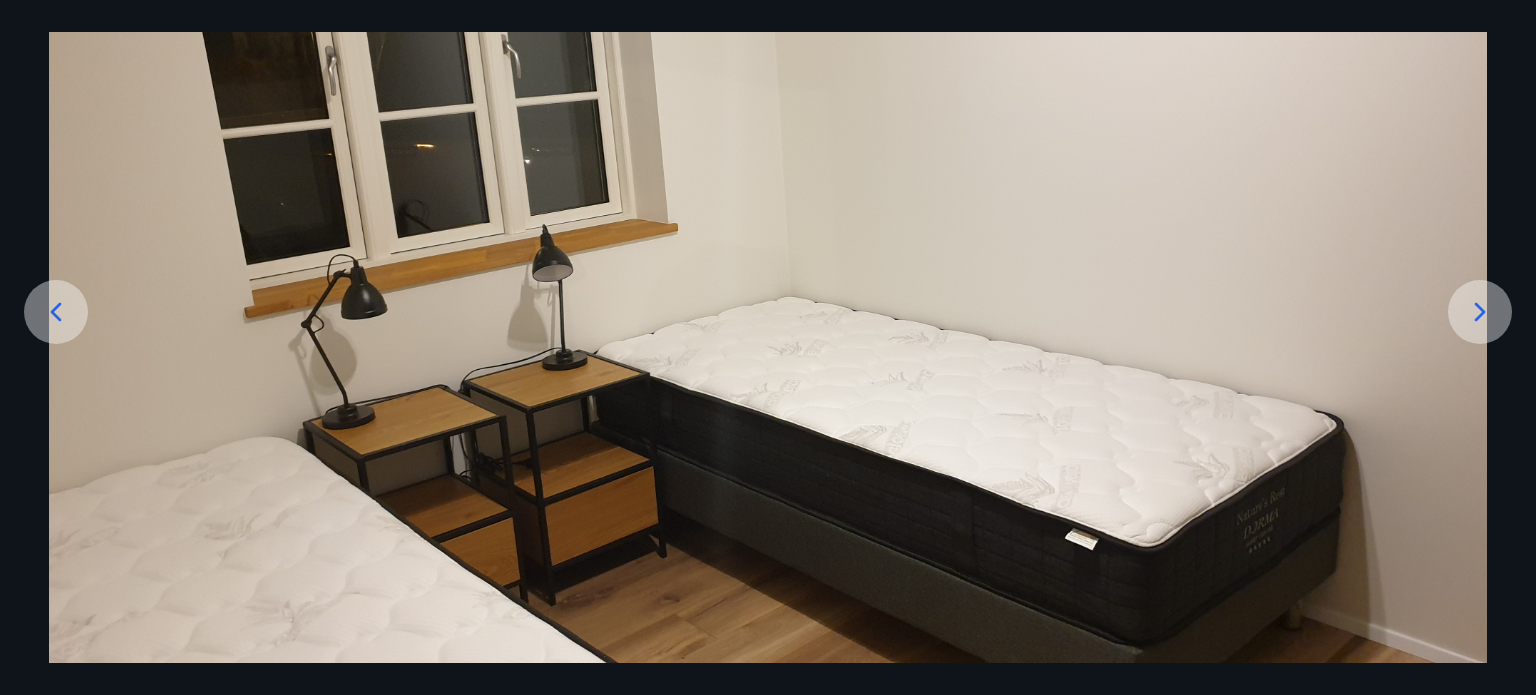 click 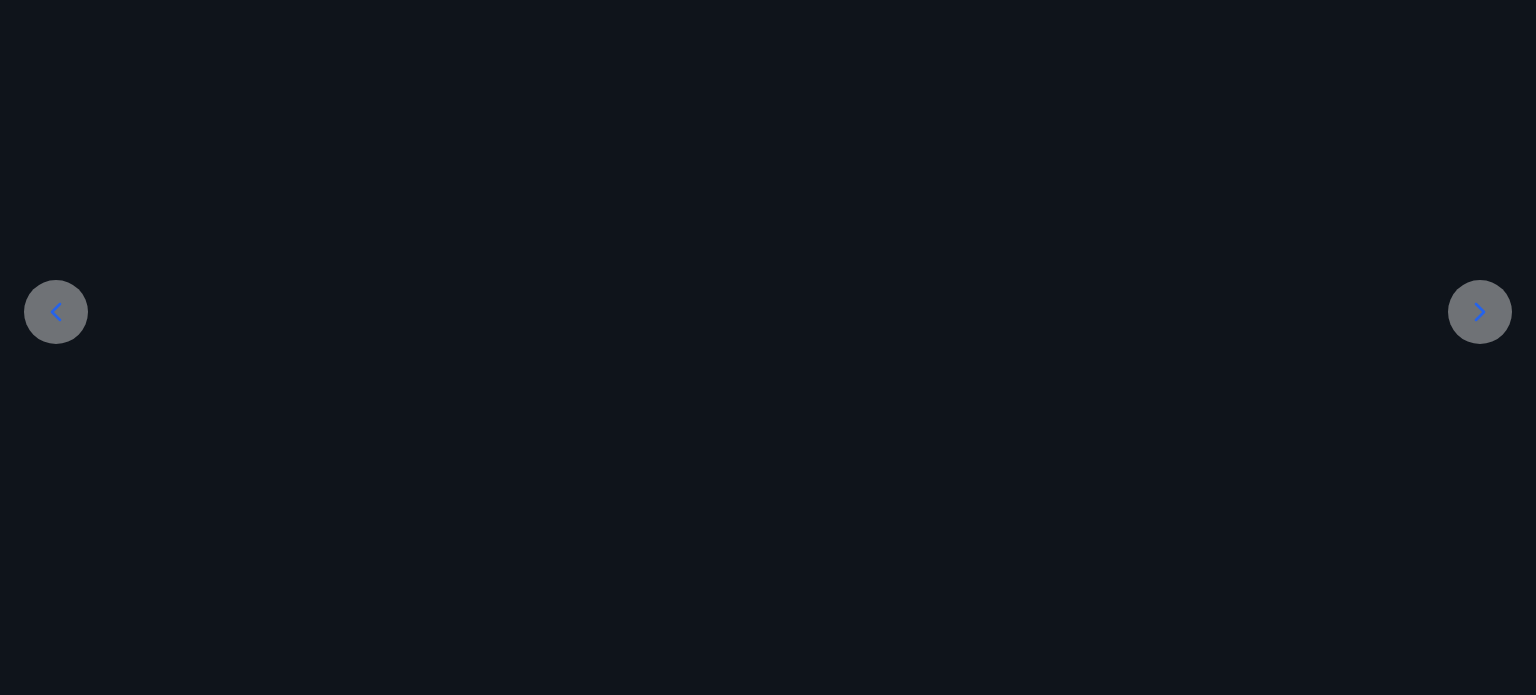 scroll, scrollTop: 0, scrollLeft: 0, axis: both 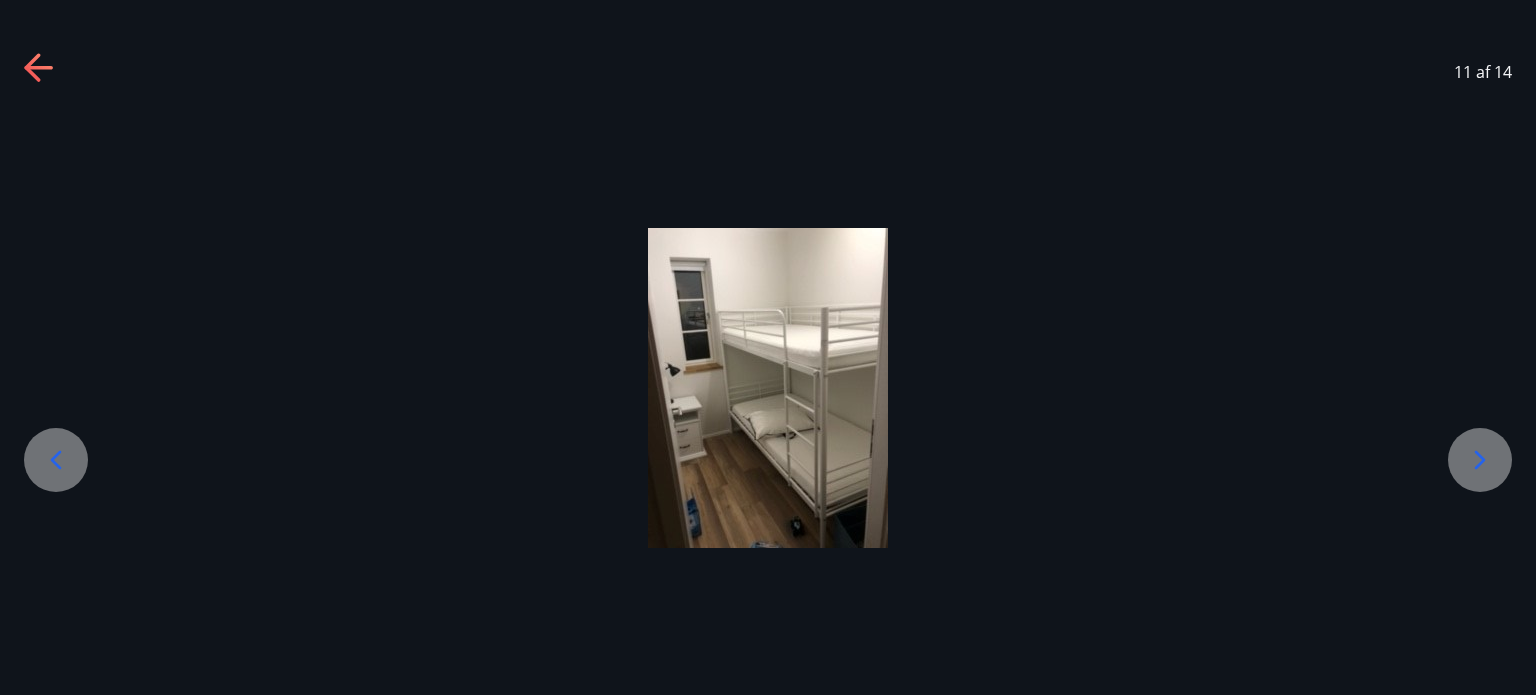 click 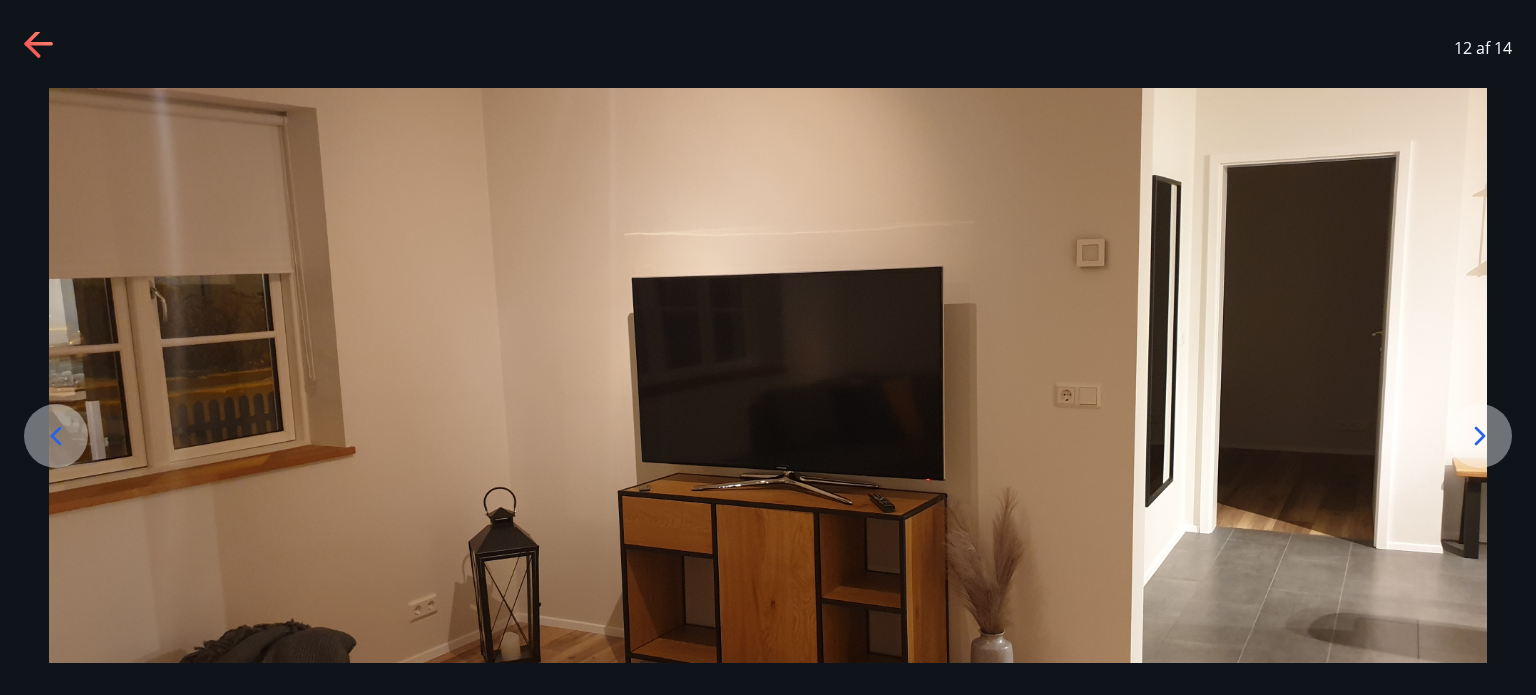 scroll, scrollTop: 23, scrollLeft: 0, axis: vertical 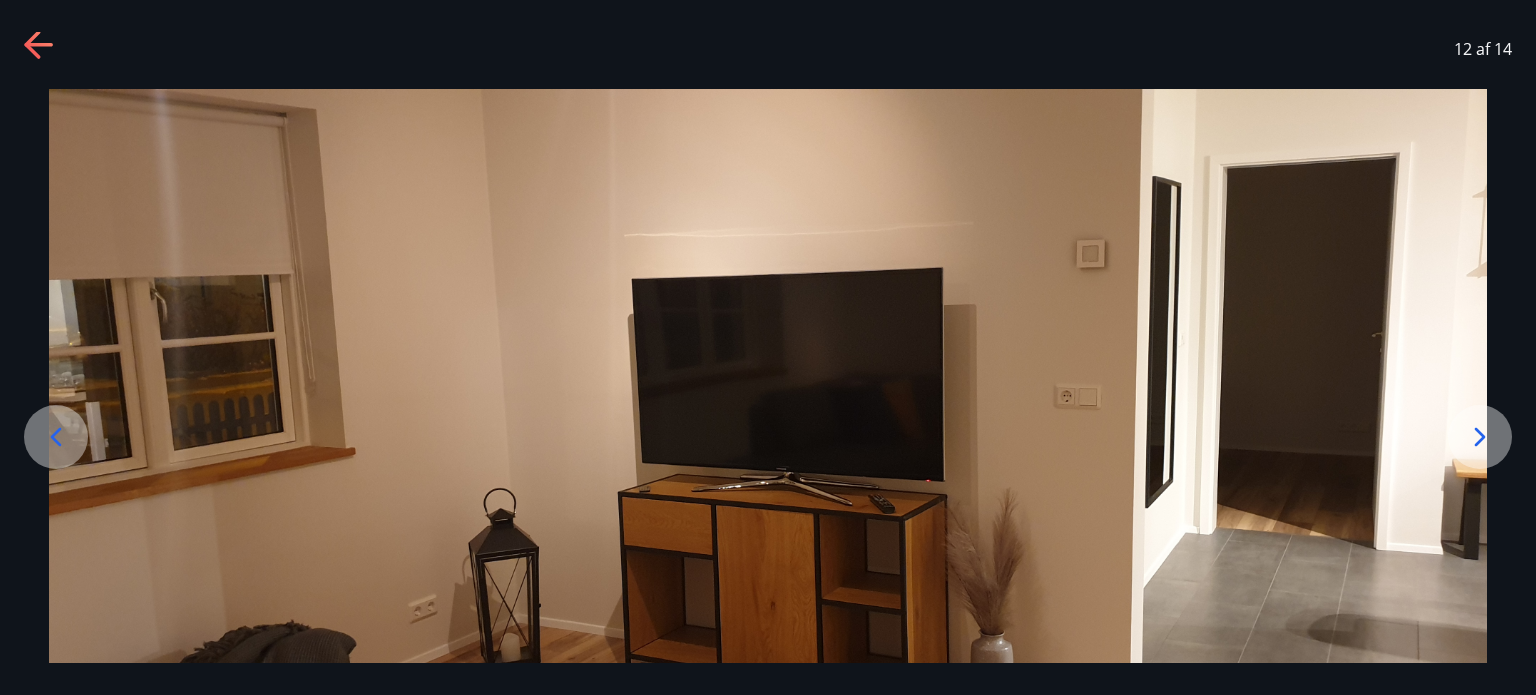 click 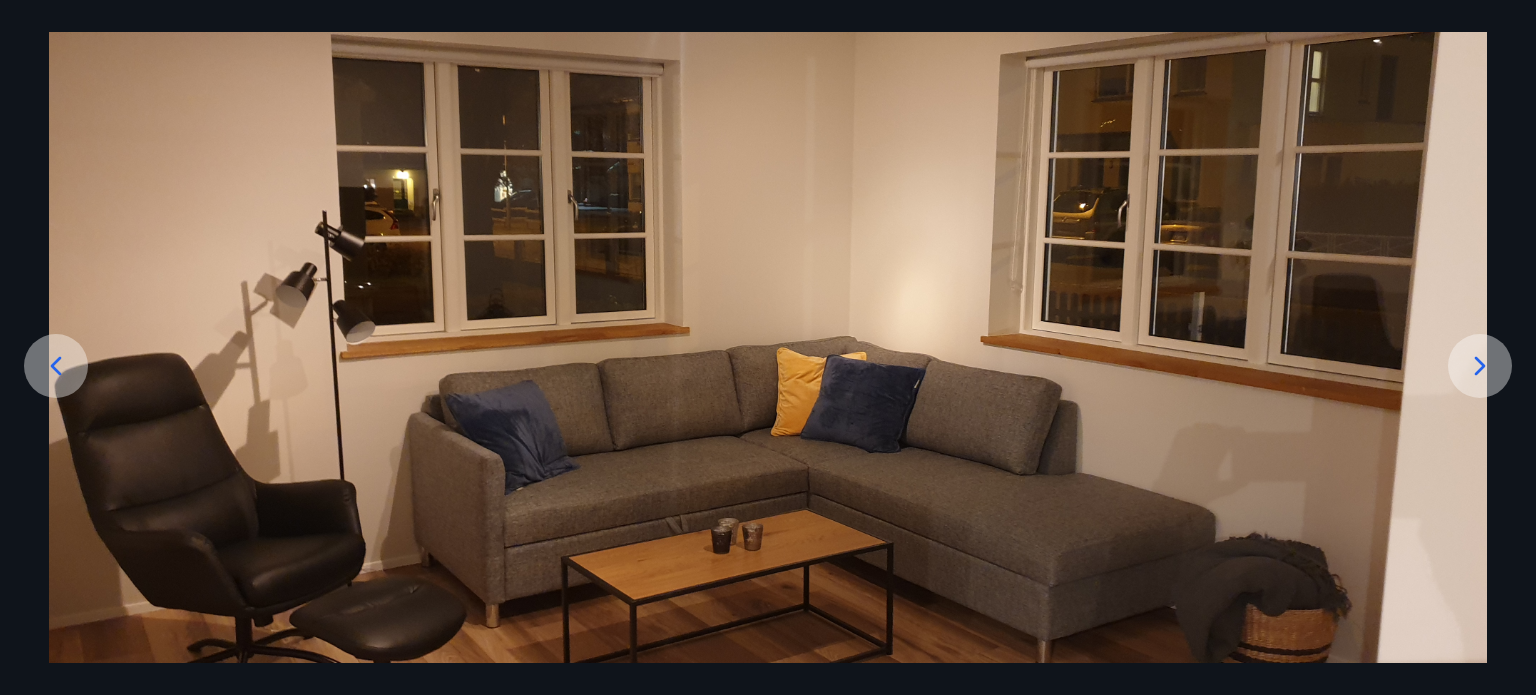 scroll, scrollTop: 148, scrollLeft: 0, axis: vertical 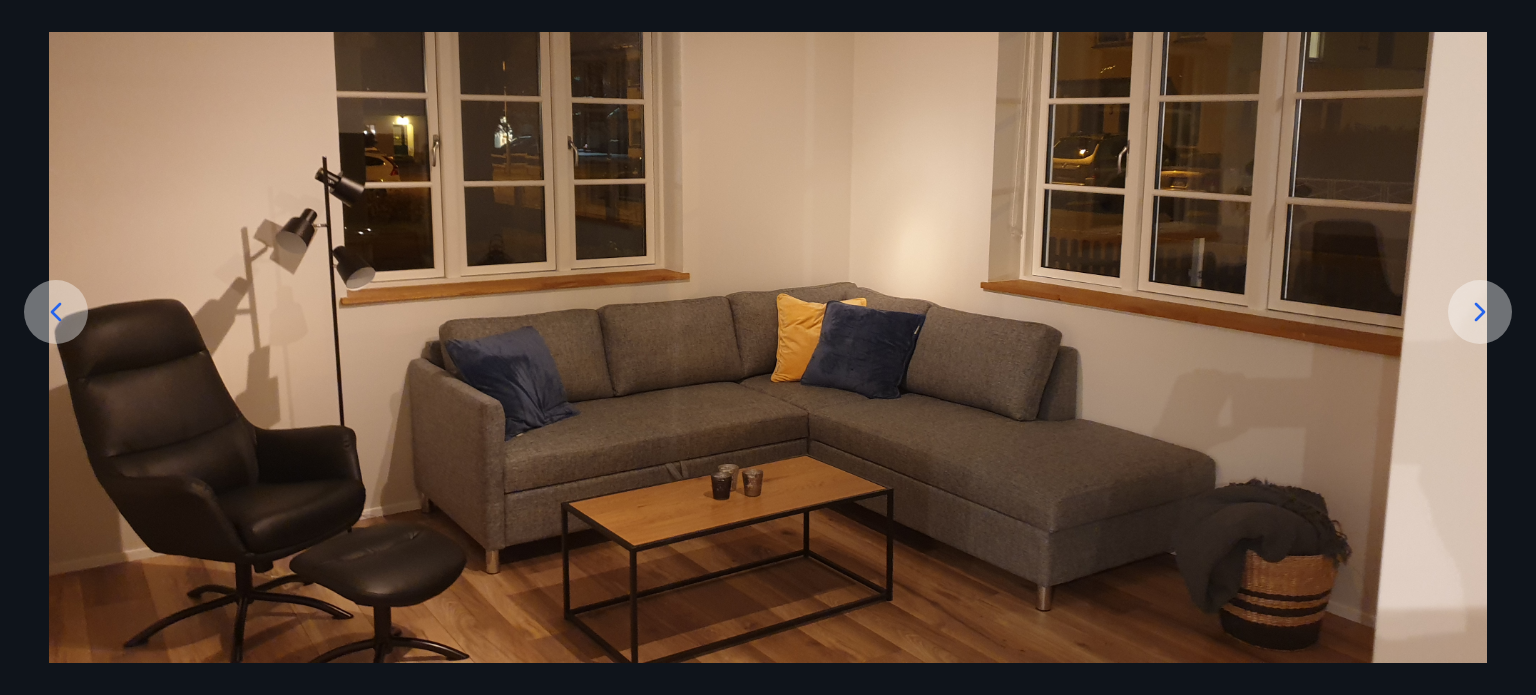click 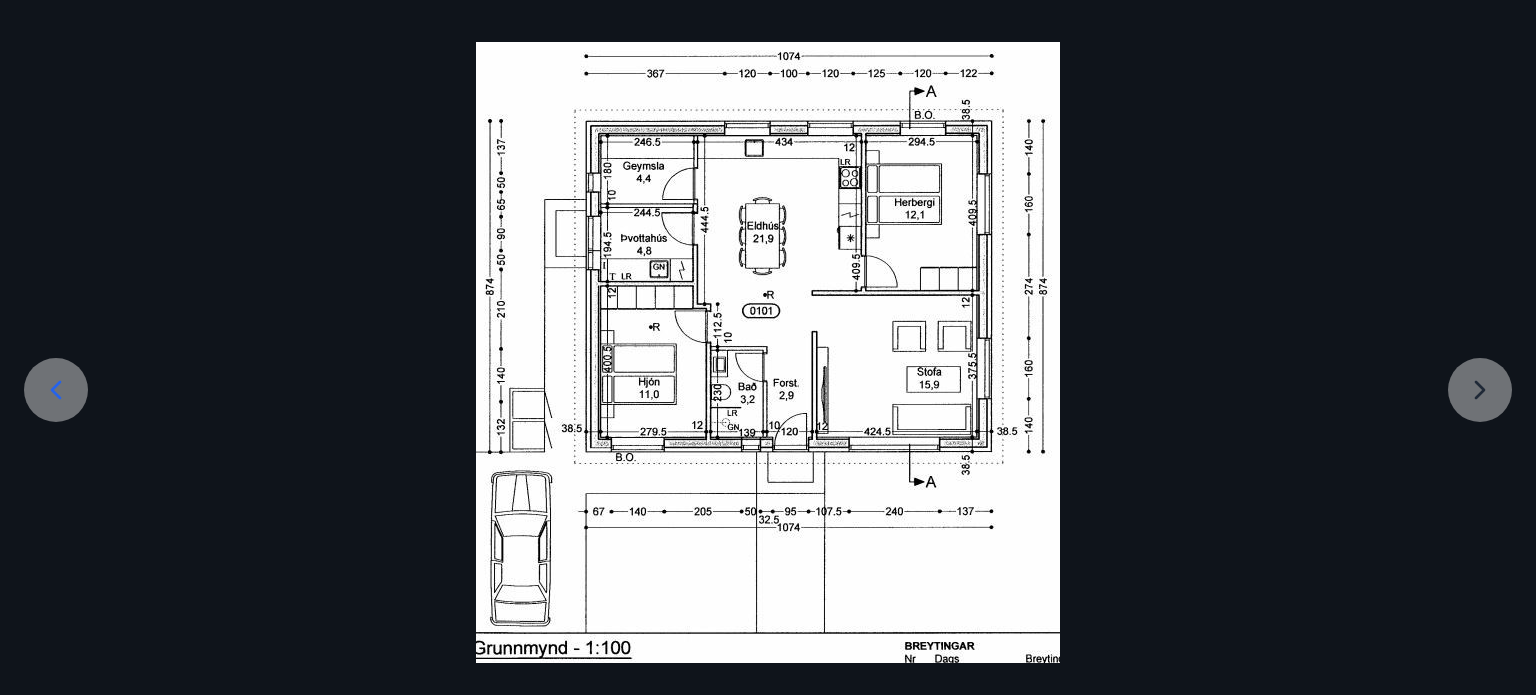 scroll, scrollTop: 69, scrollLeft: 0, axis: vertical 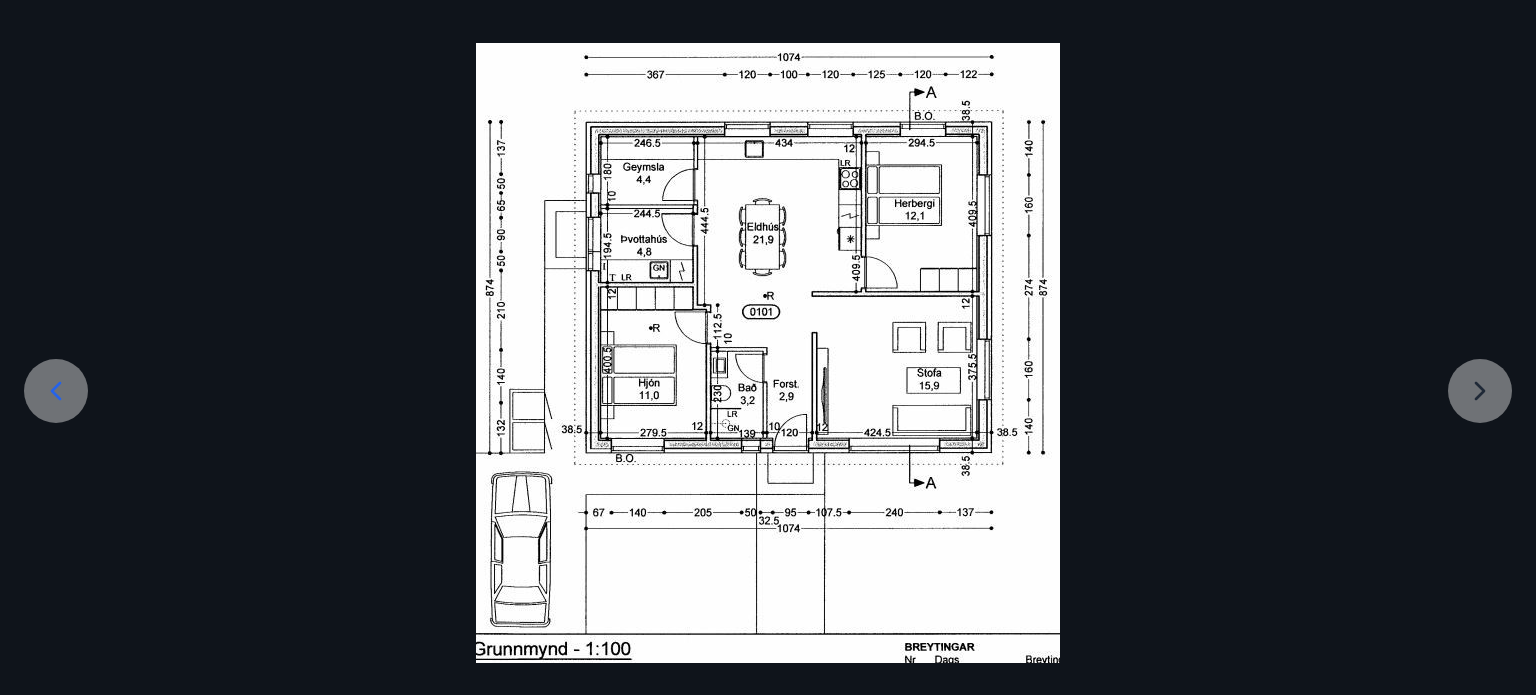 click at bounding box center [768, 353] 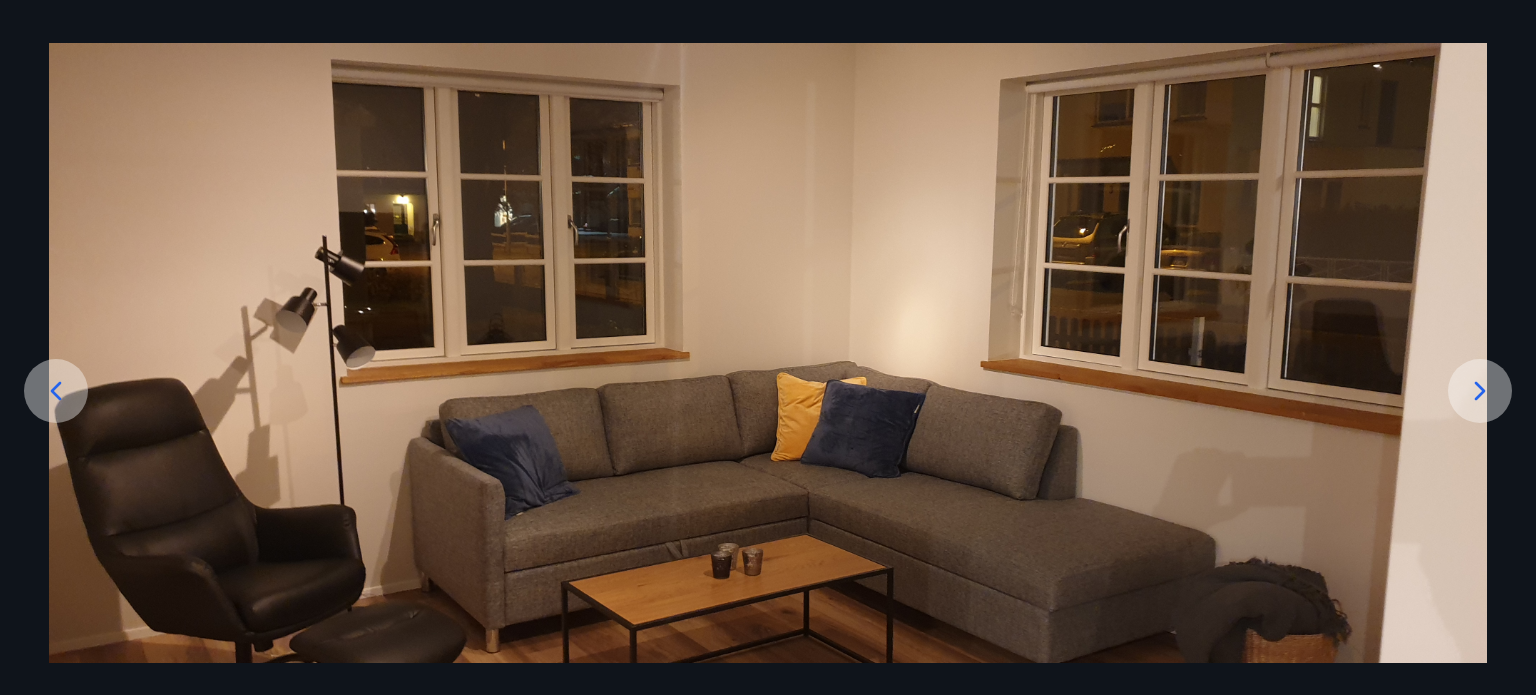 click 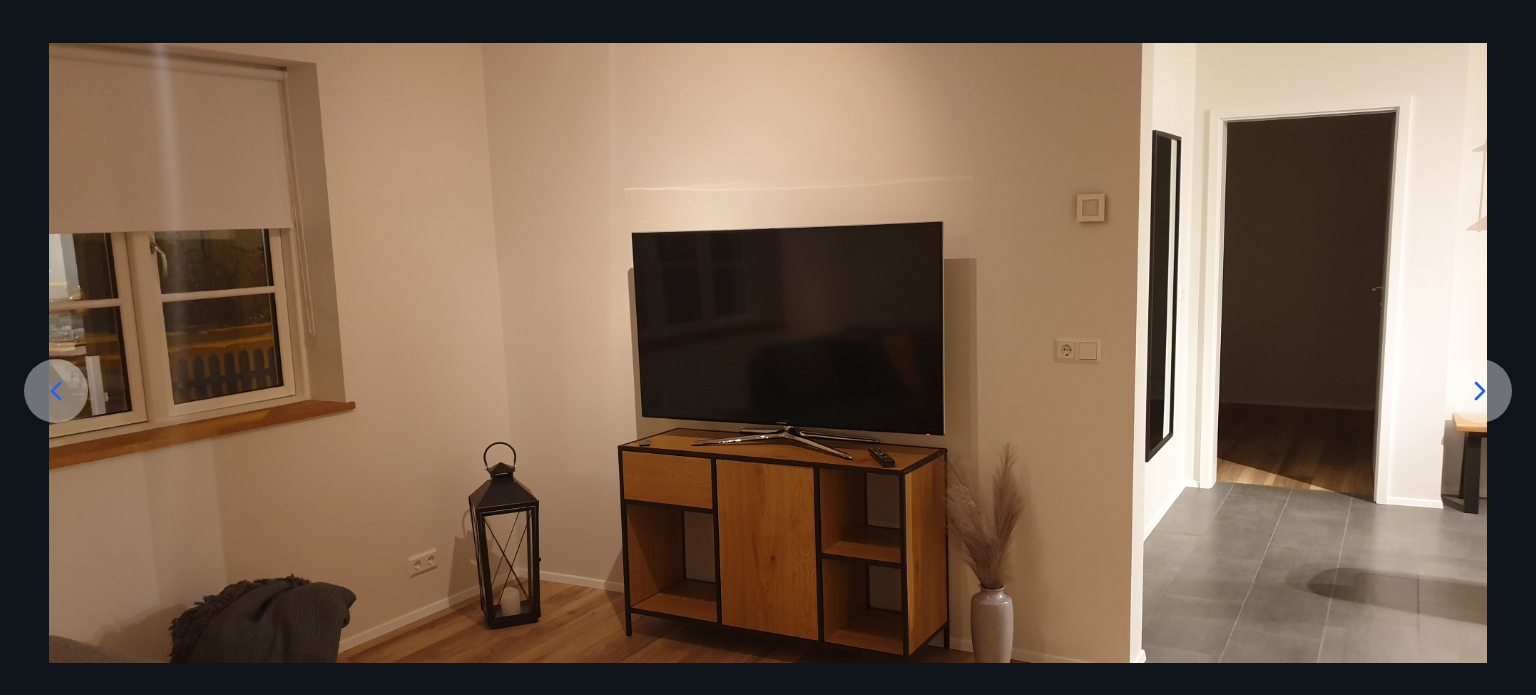 click 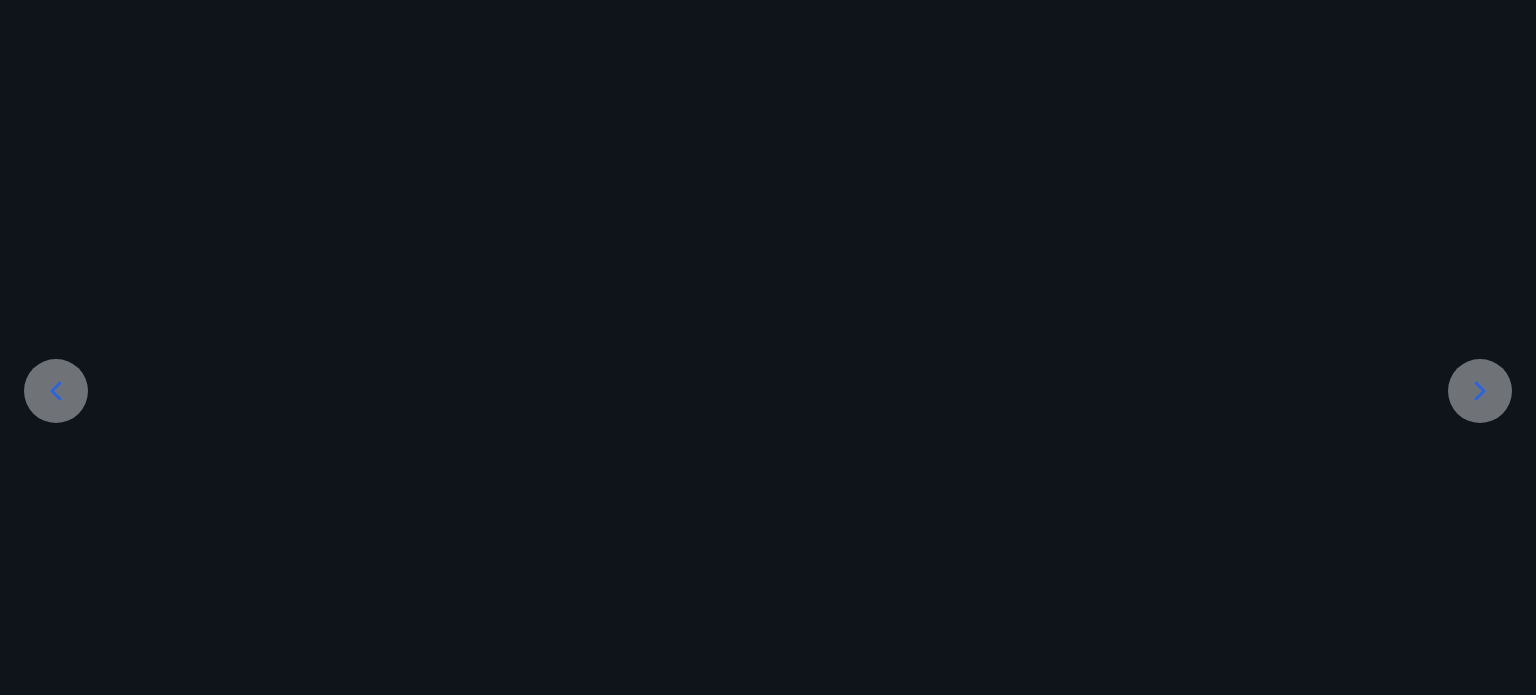scroll, scrollTop: 0, scrollLeft: 0, axis: both 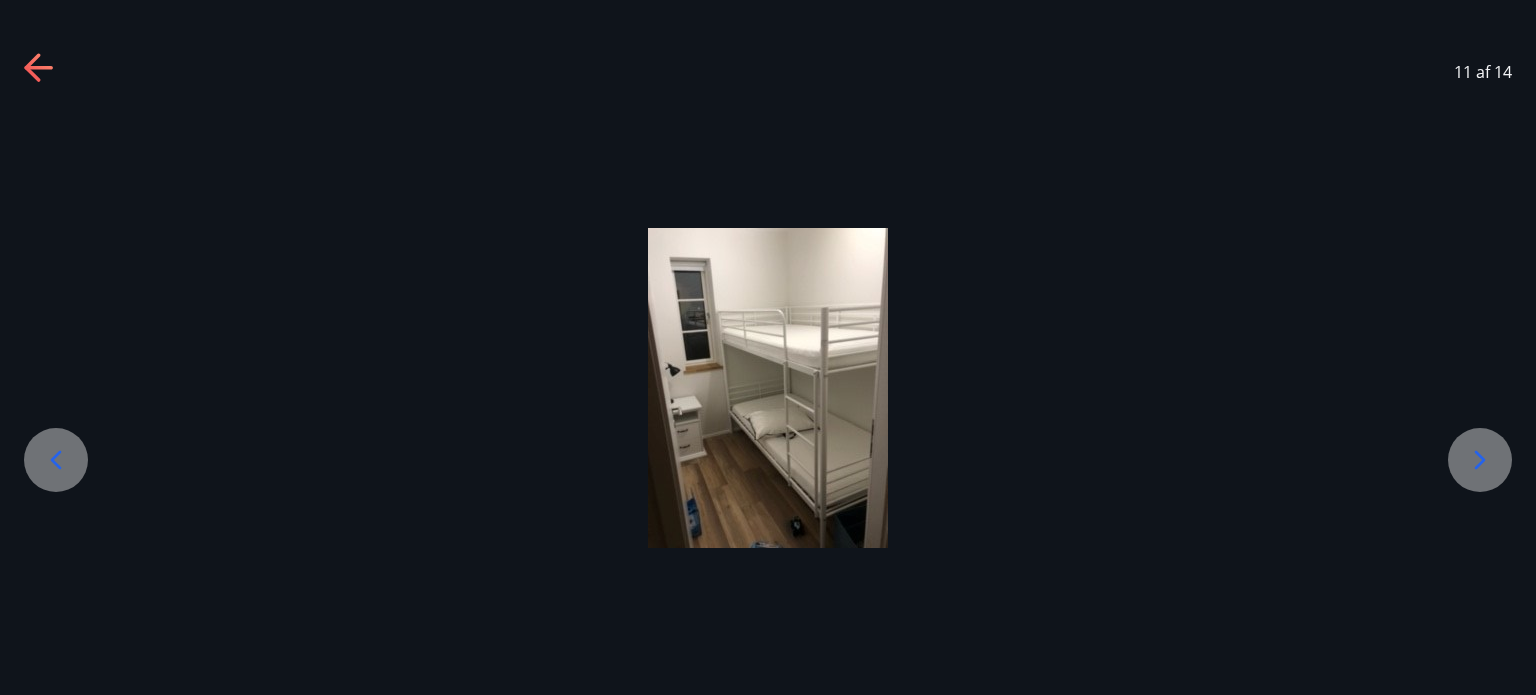 click at bounding box center (768, 388) 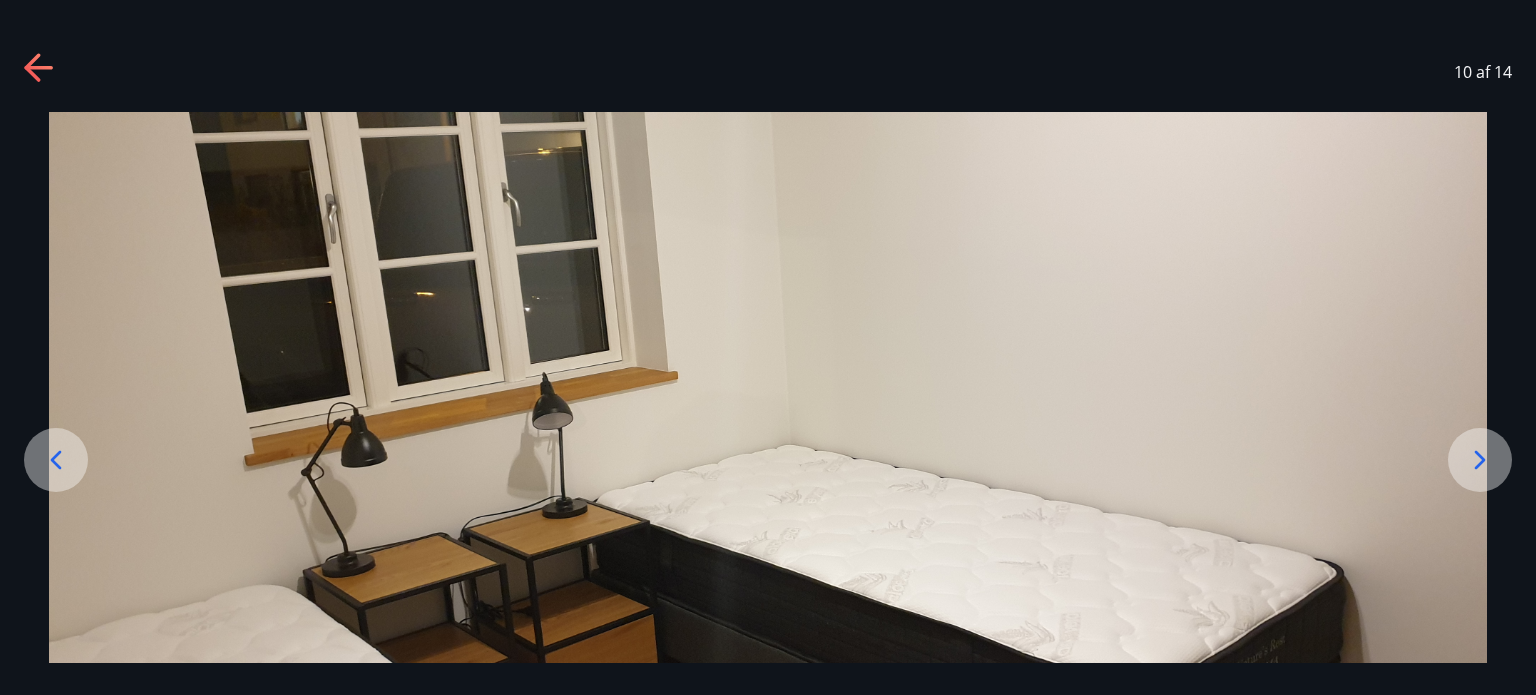 click 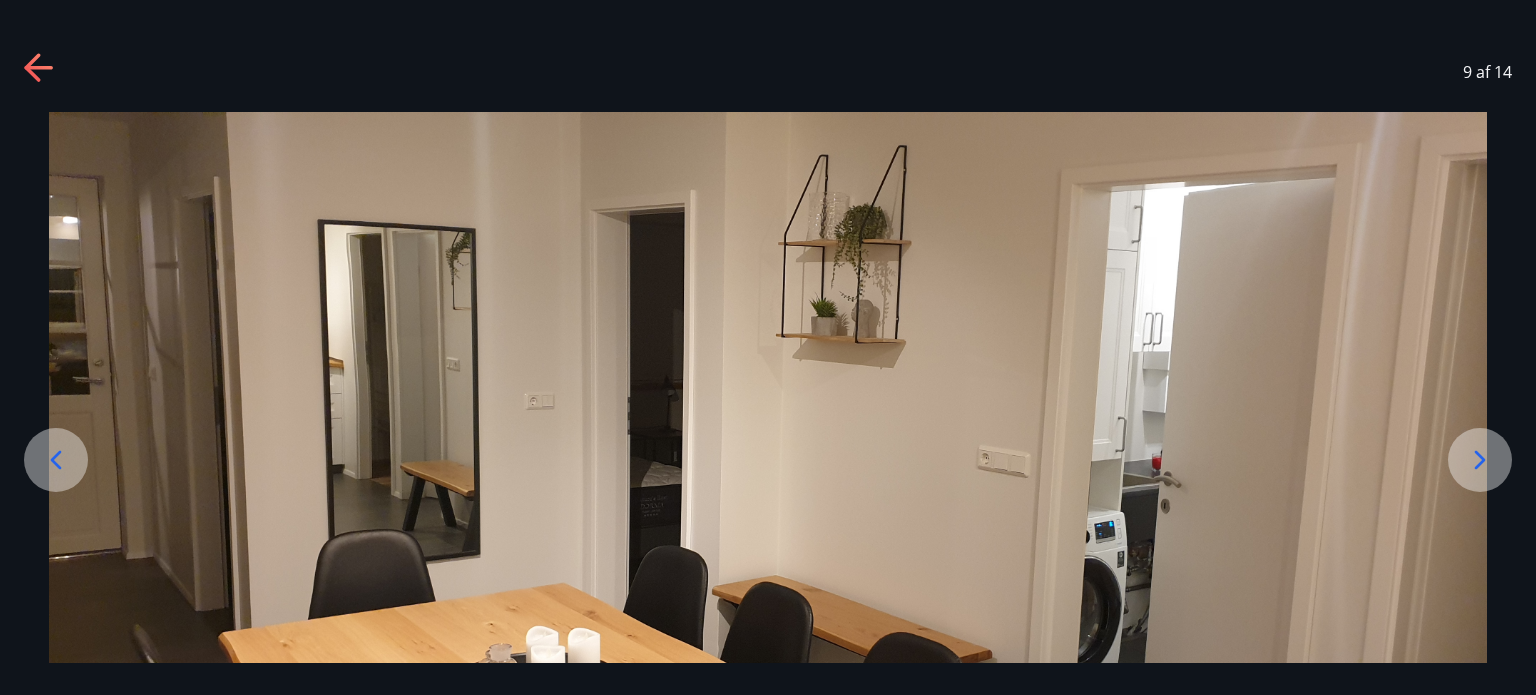 click 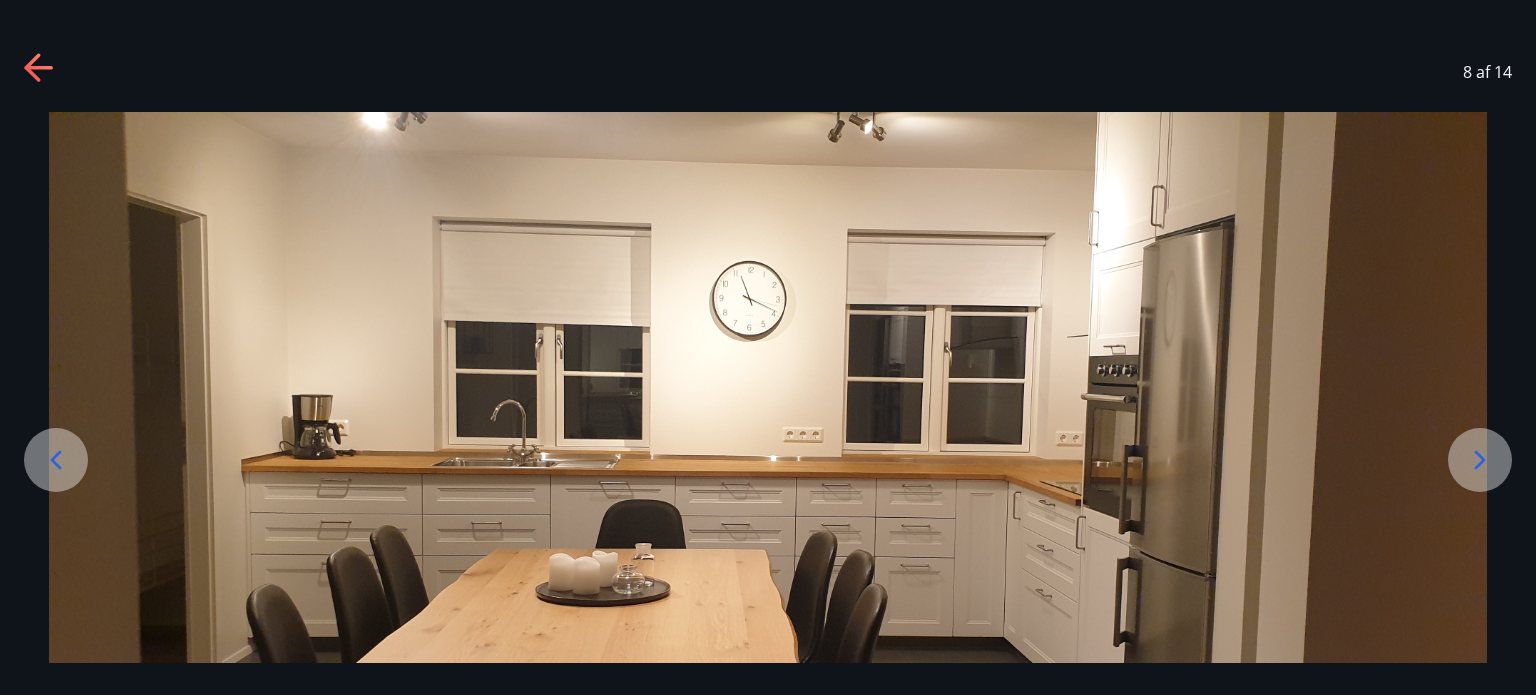 click 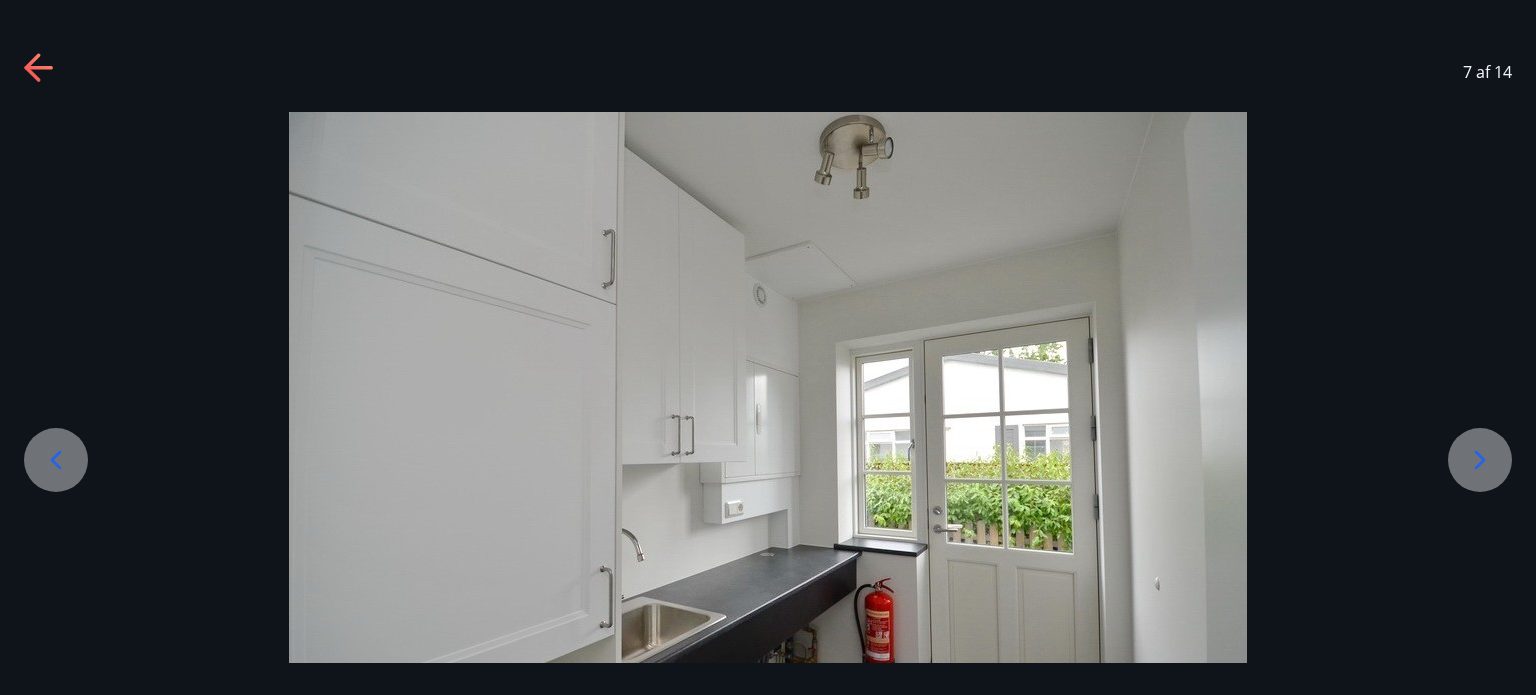 click 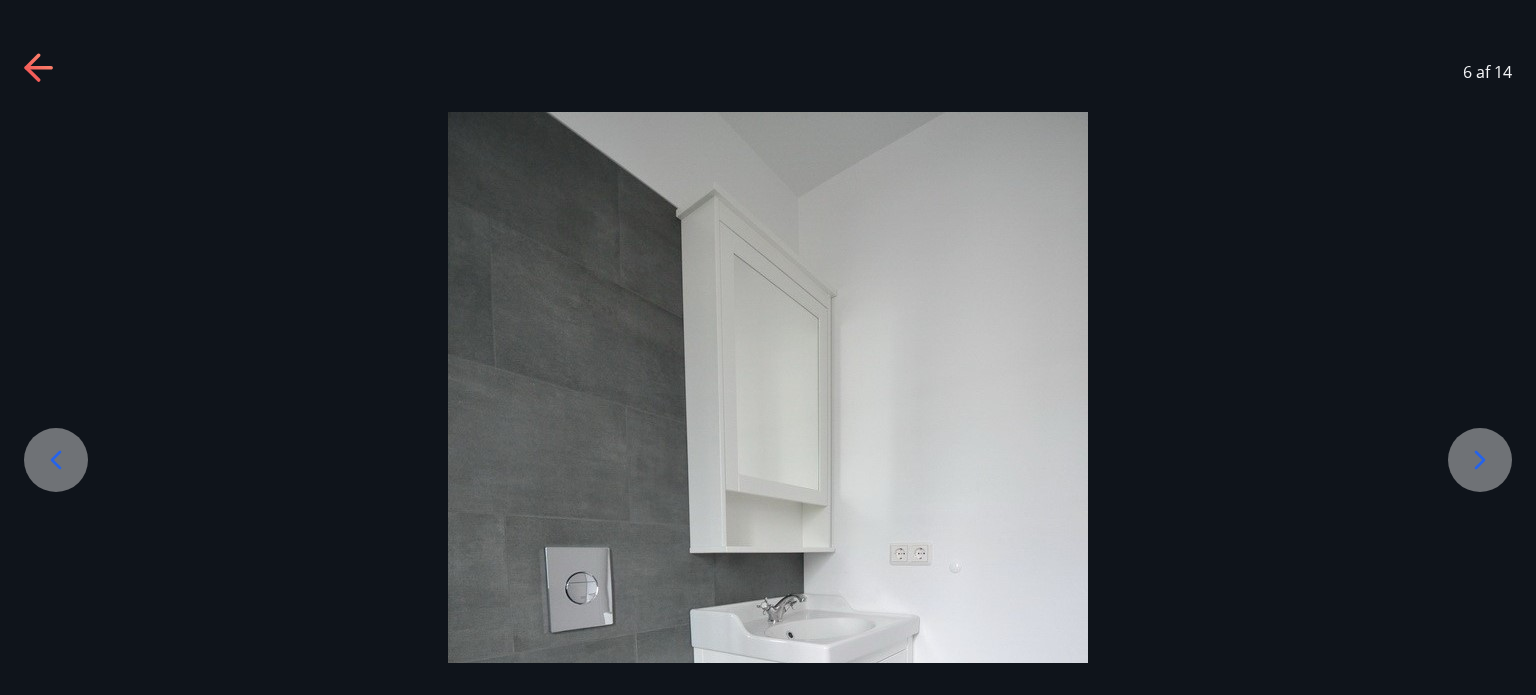 click 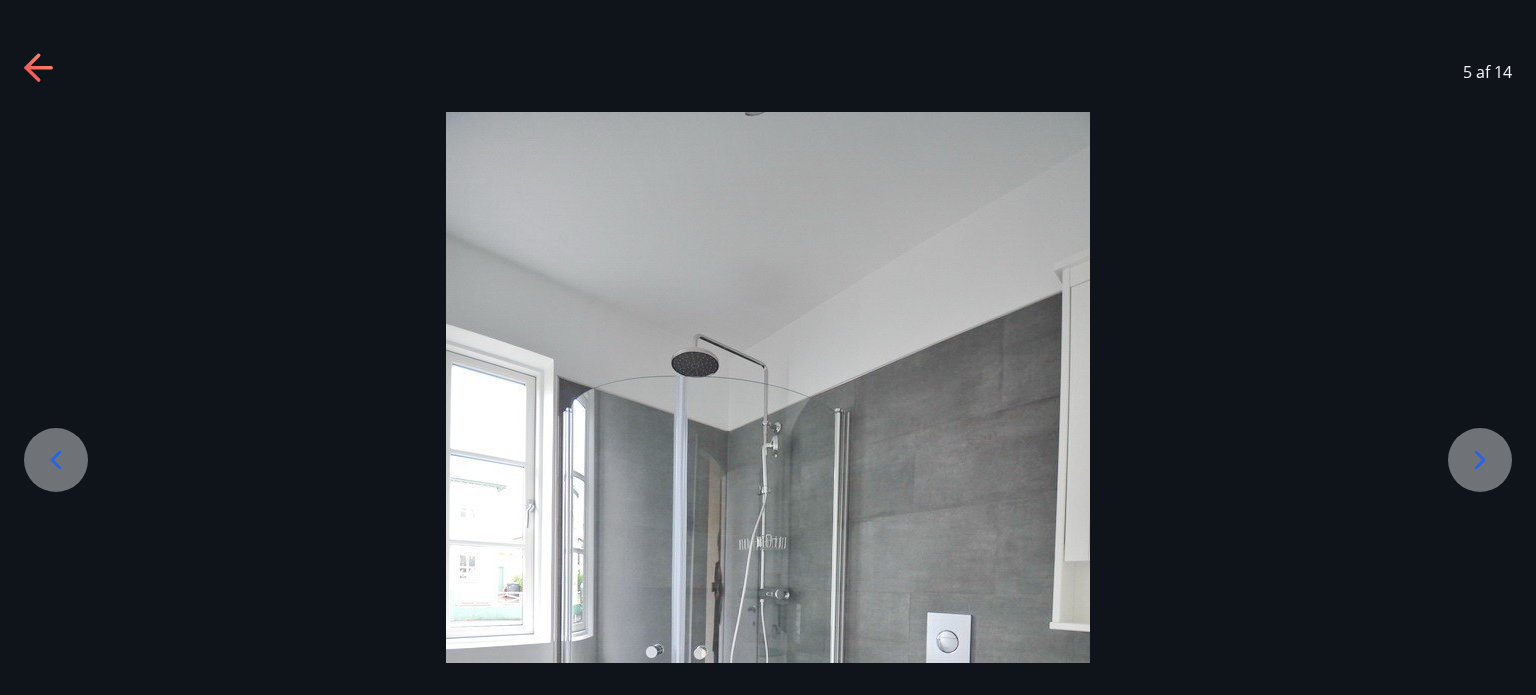 click 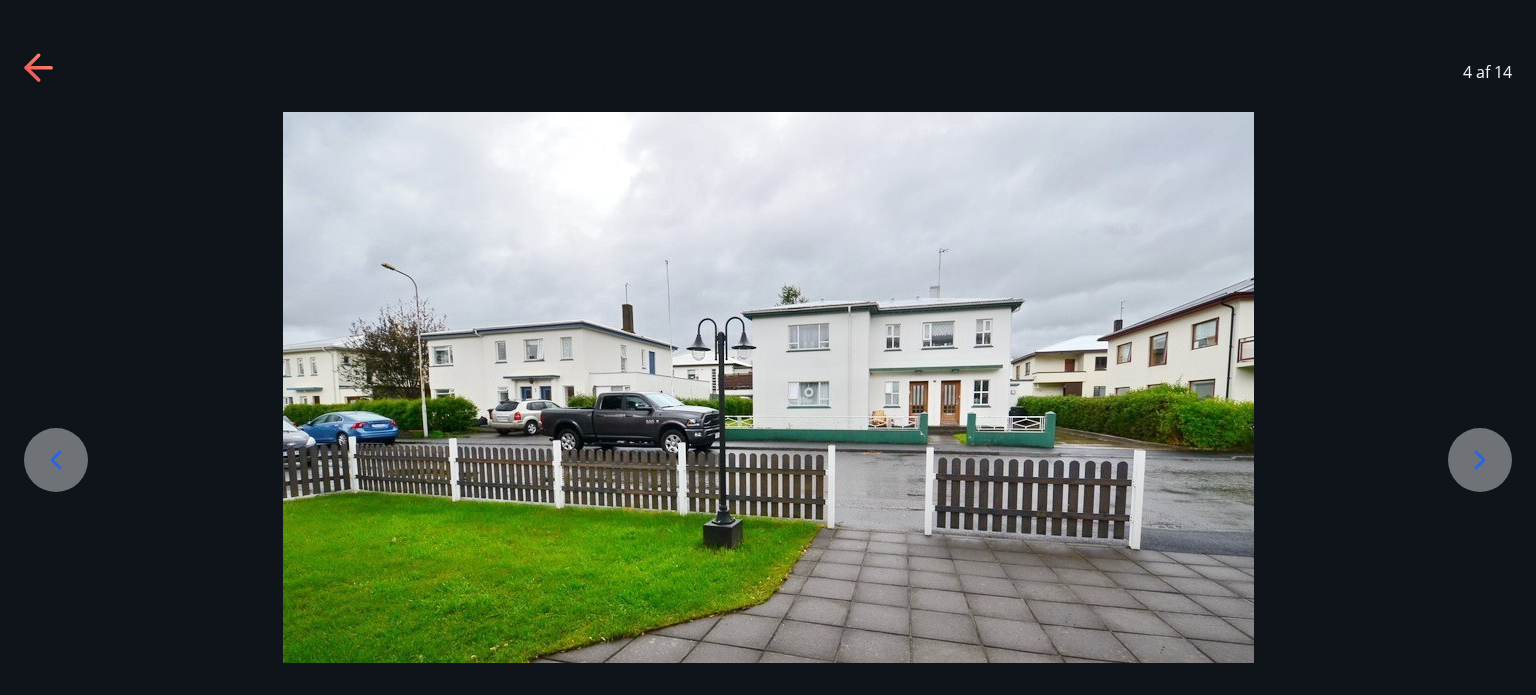 click 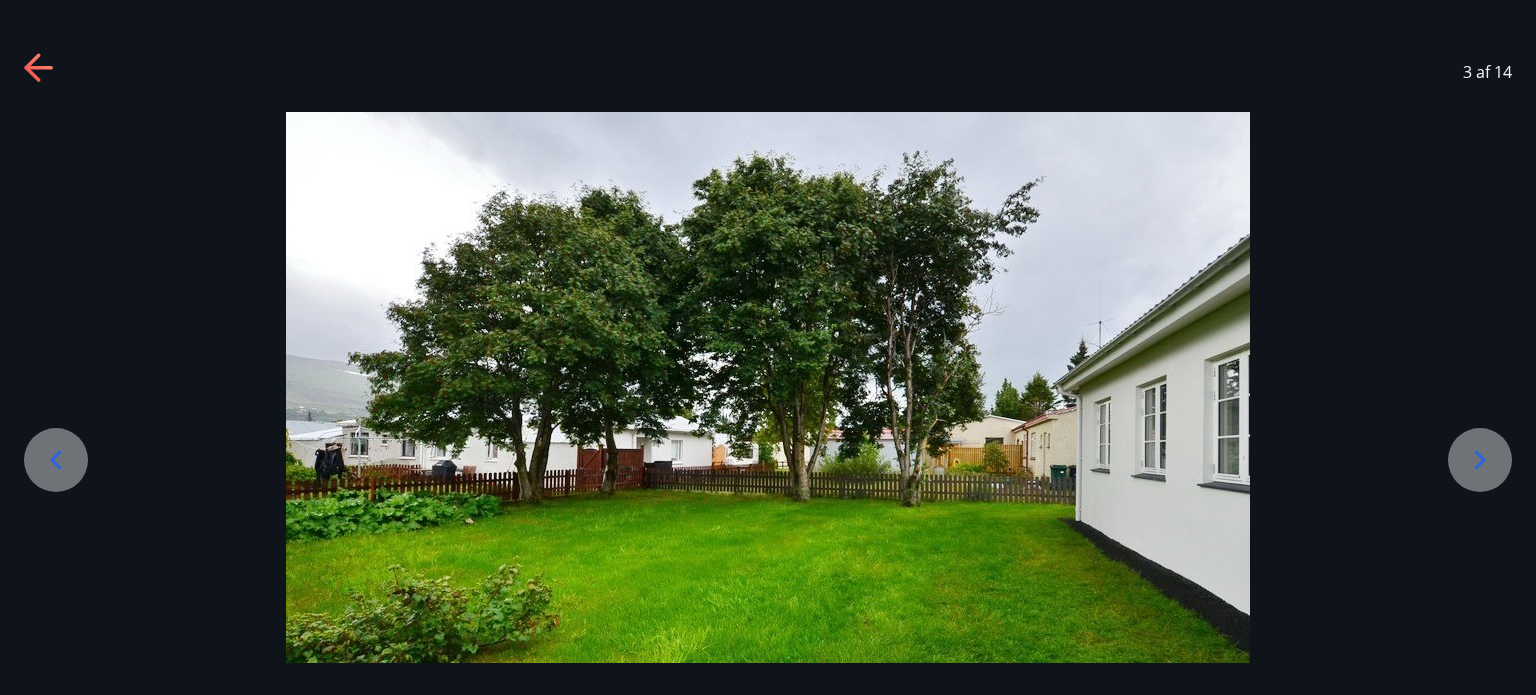 click 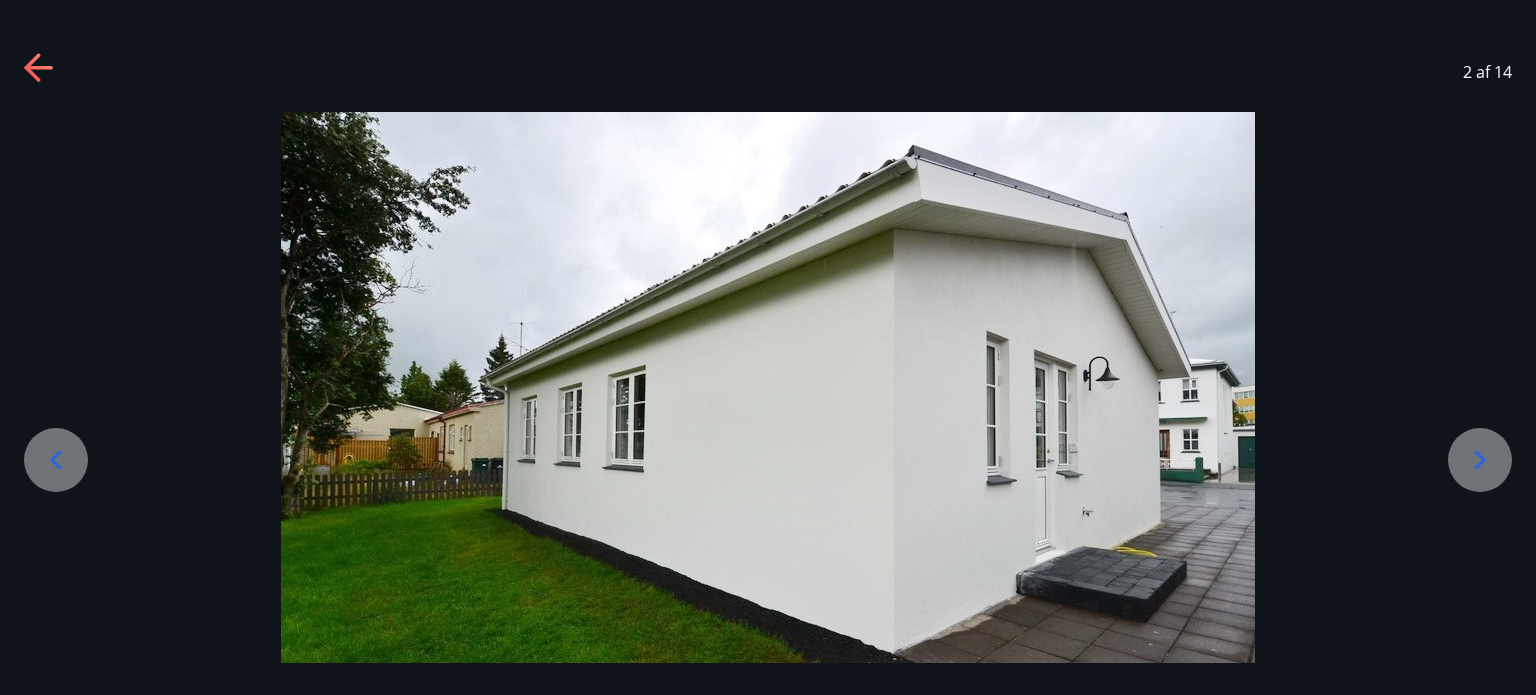 click 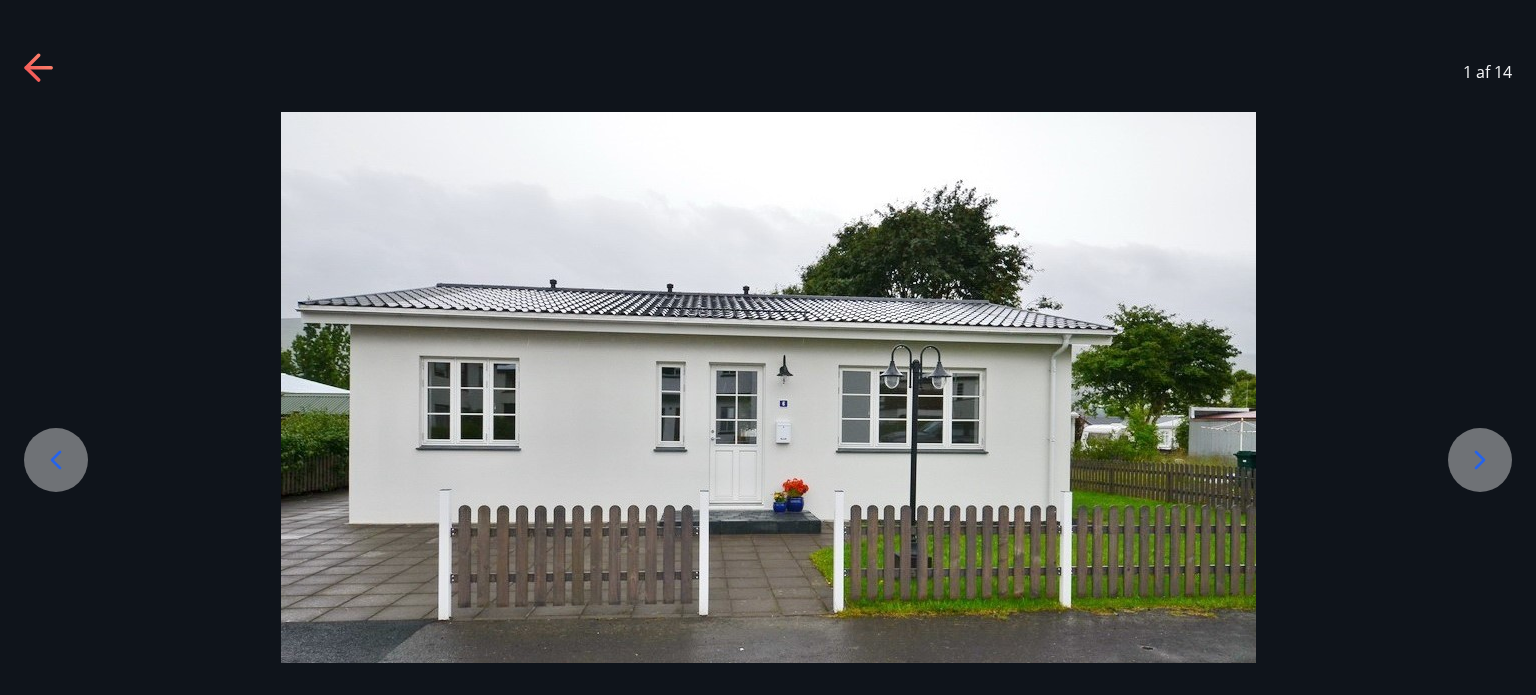 click 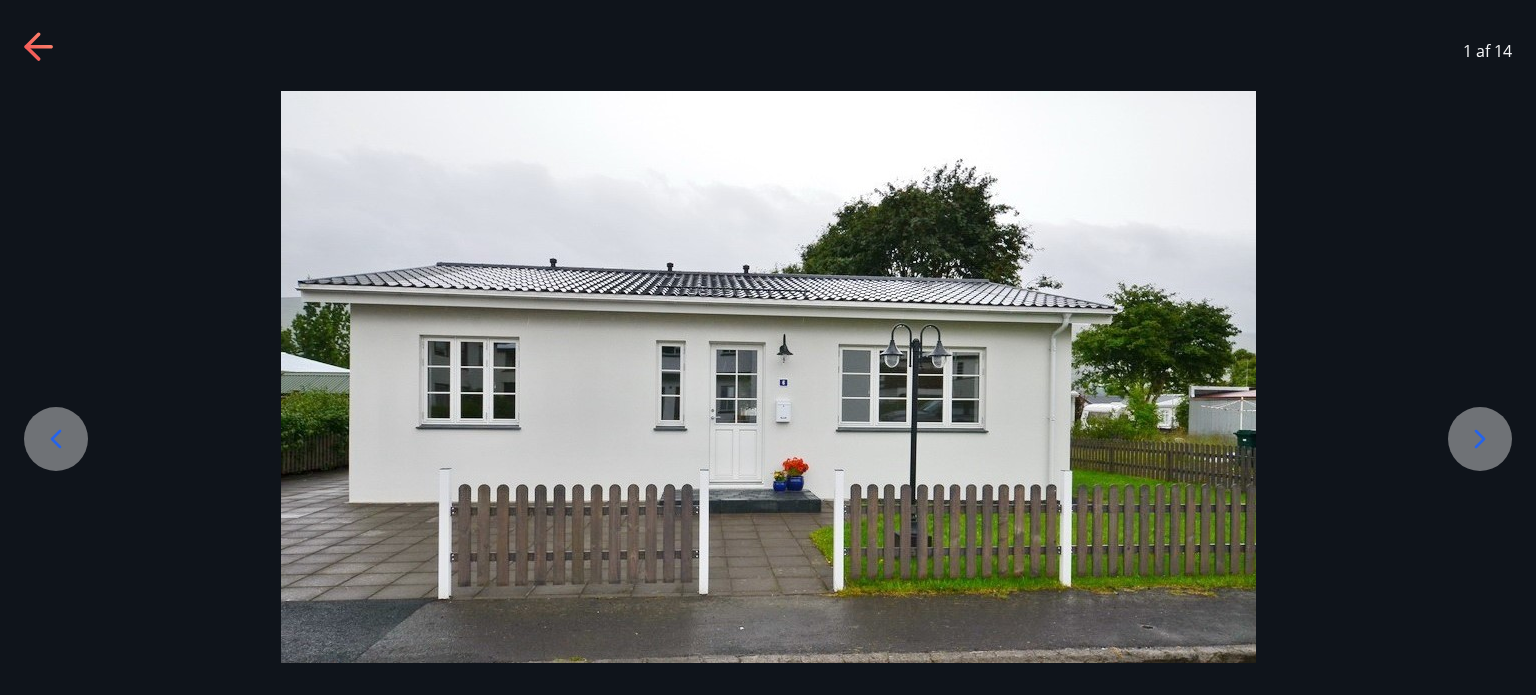 click at bounding box center [768, 377] 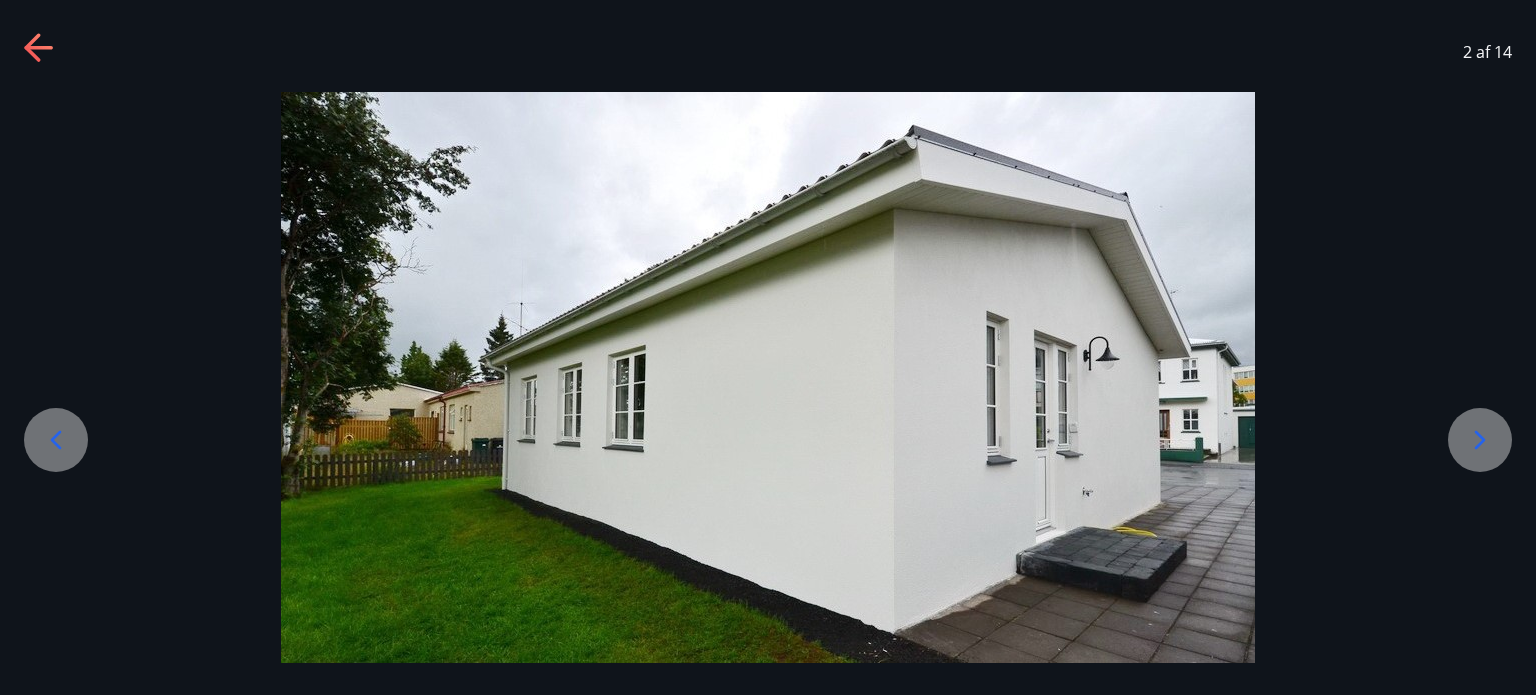 scroll, scrollTop: 20, scrollLeft: 0, axis: vertical 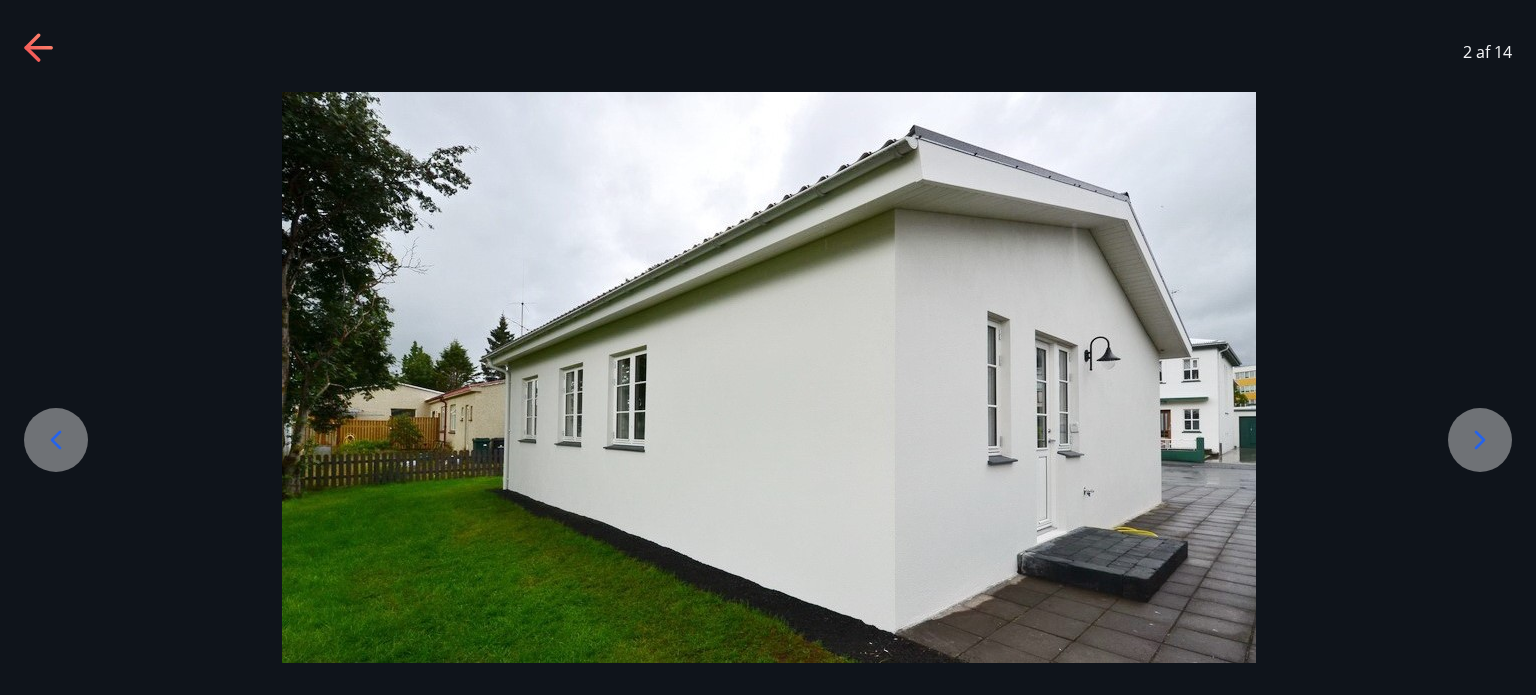 drag, startPoint x: 1478, startPoint y: 439, endPoint x: 1129, endPoint y: 466, distance: 350.04285 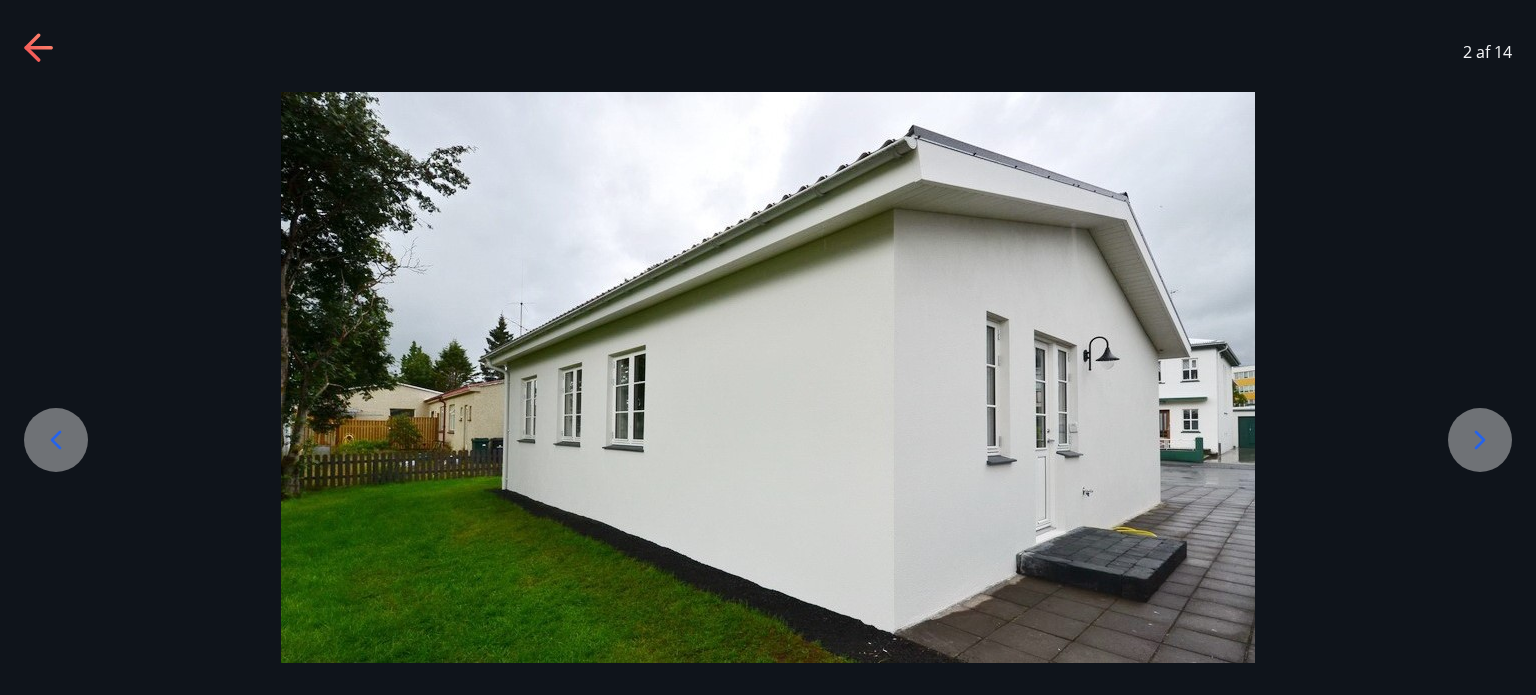 drag, startPoint x: 1129, startPoint y: 466, endPoint x: 1474, endPoint y: 431, distance: 346.7708 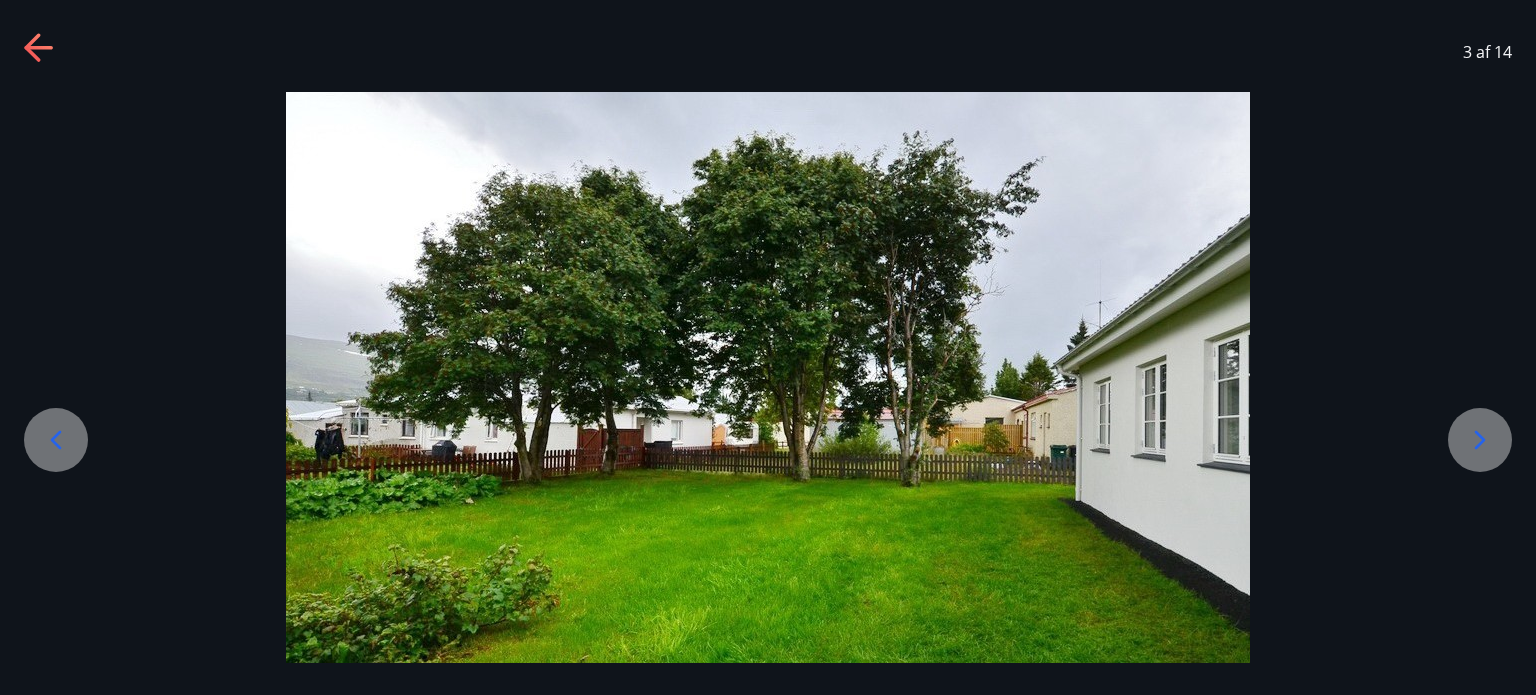 click 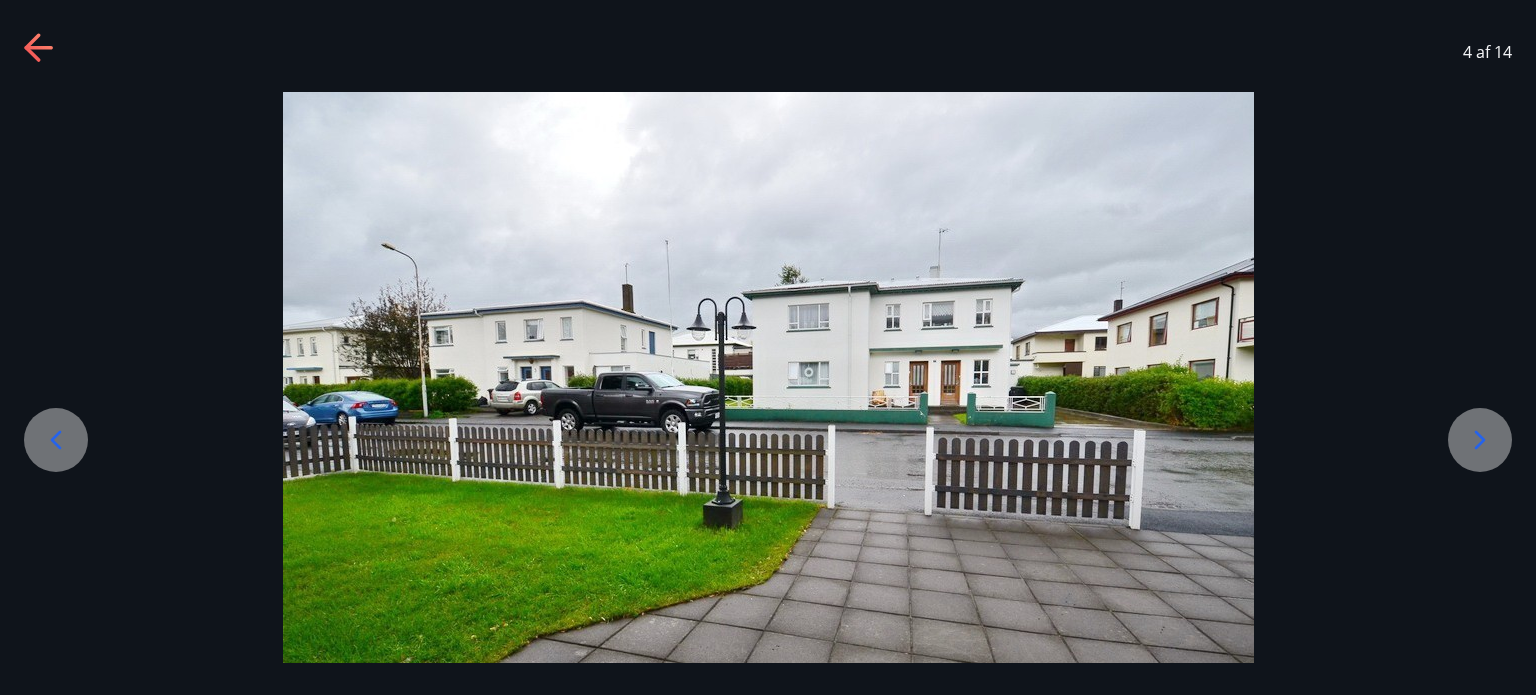 click 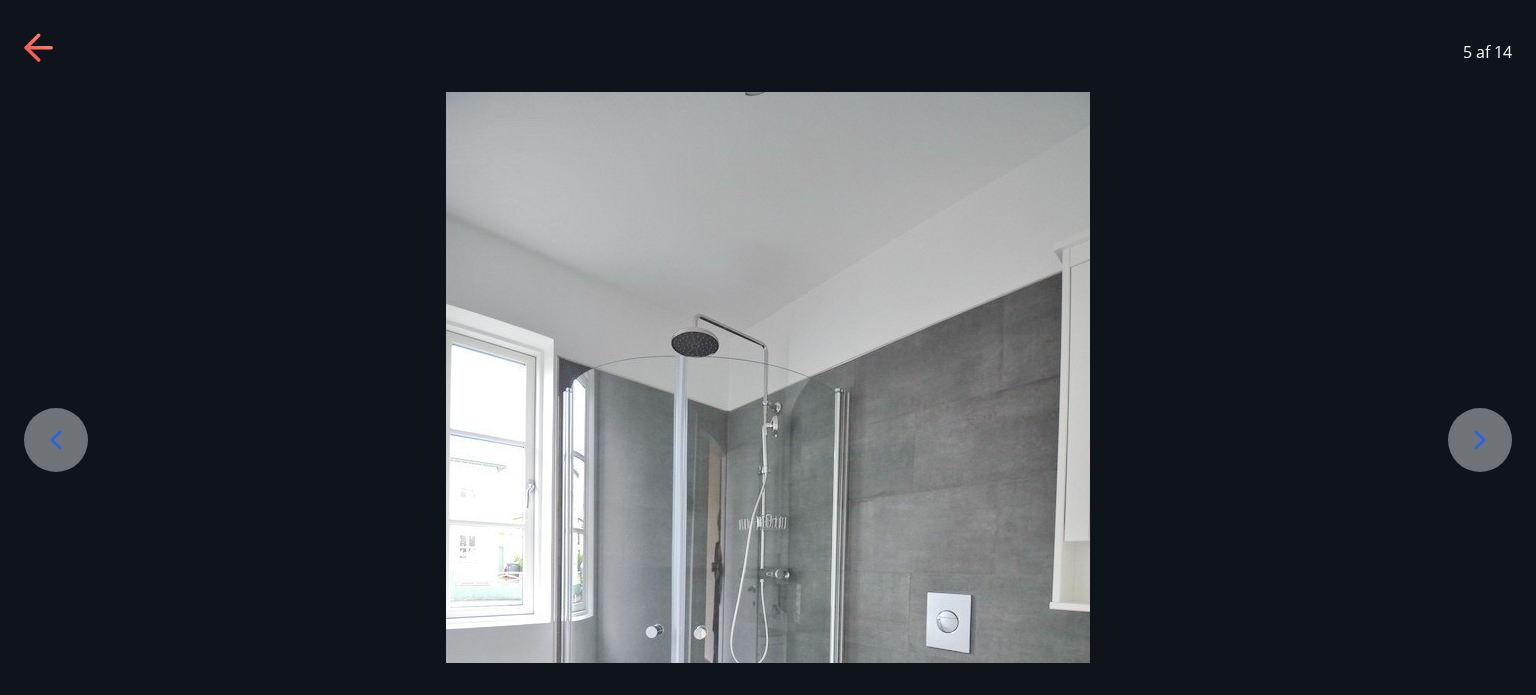click 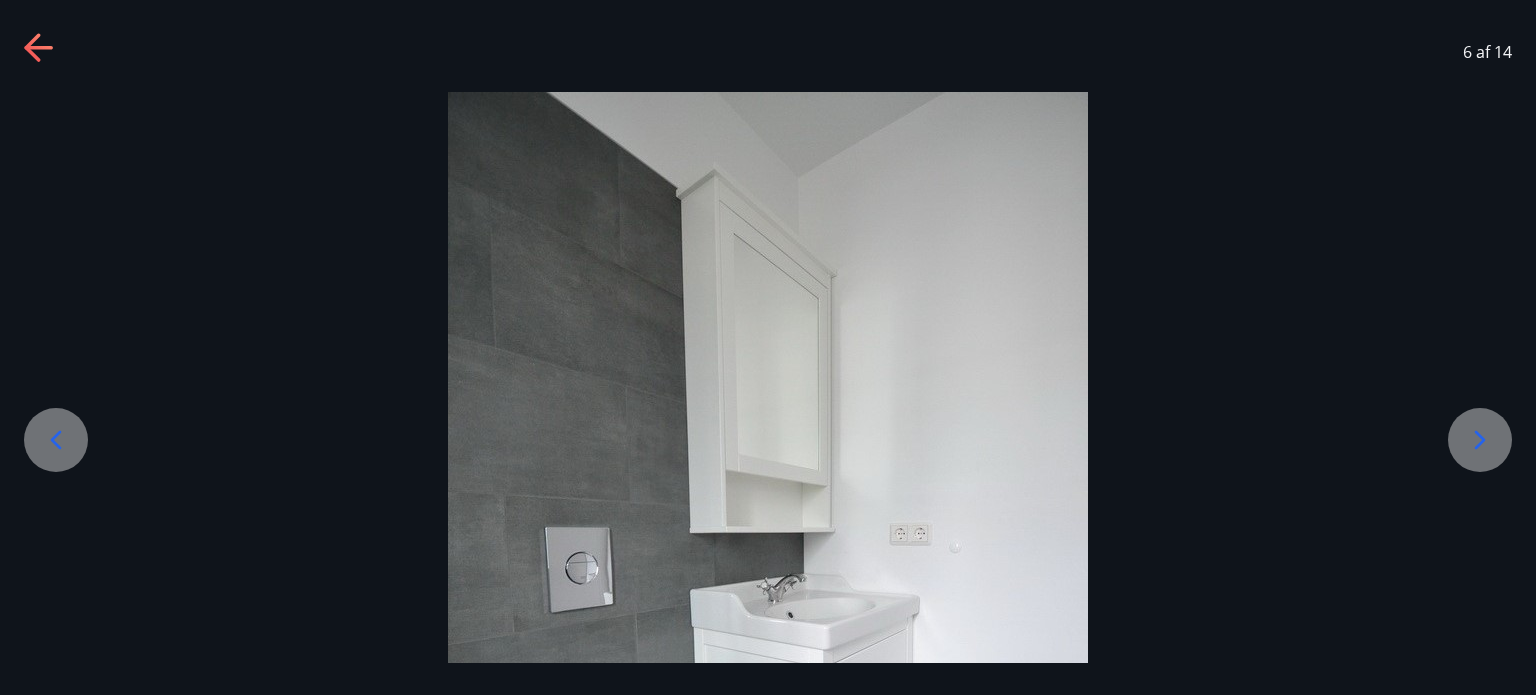 click 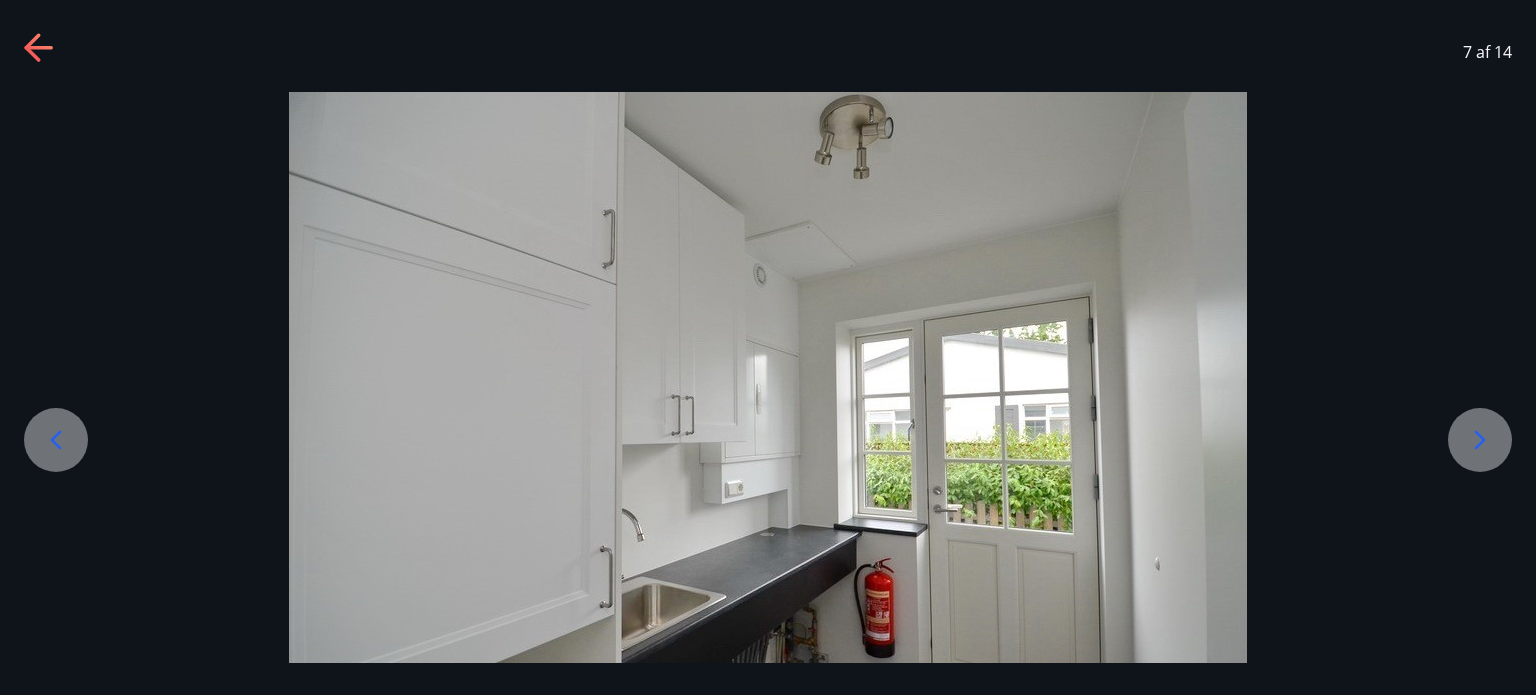 click 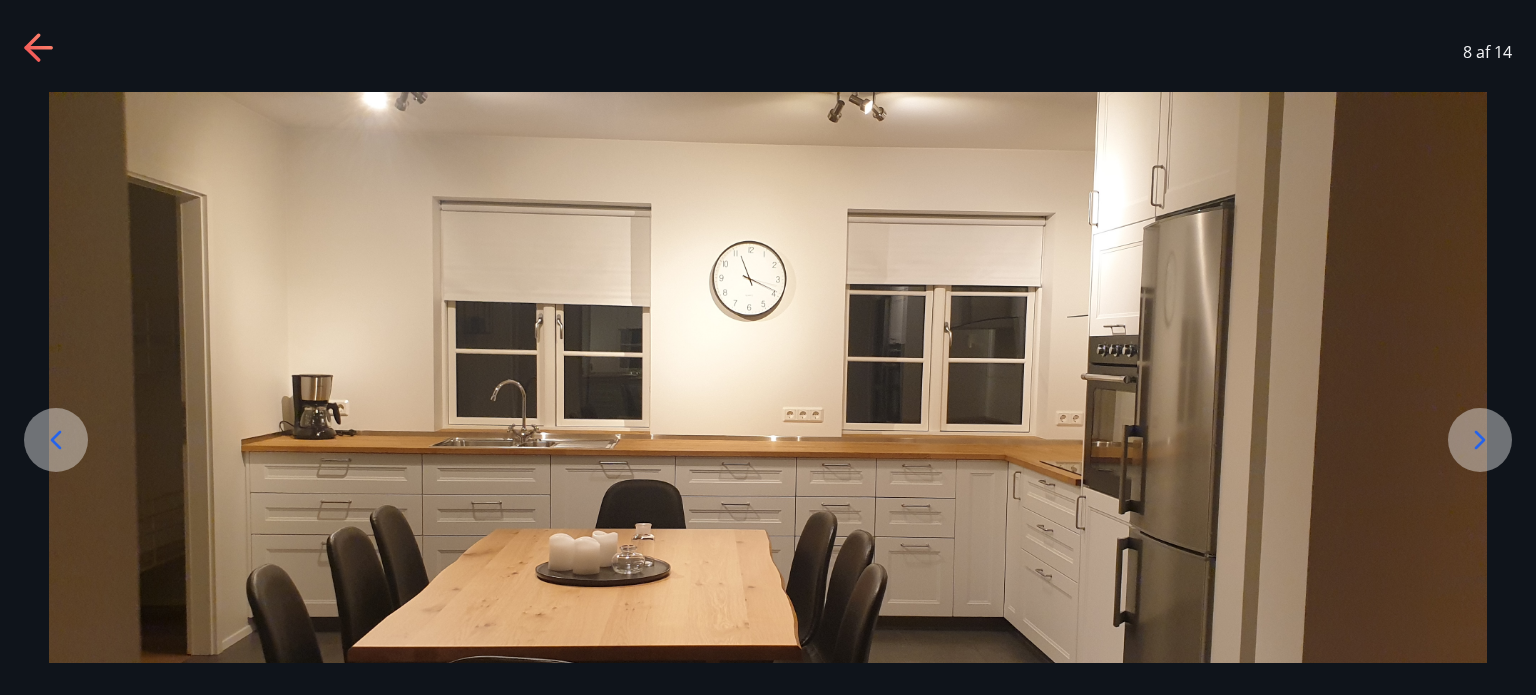 click 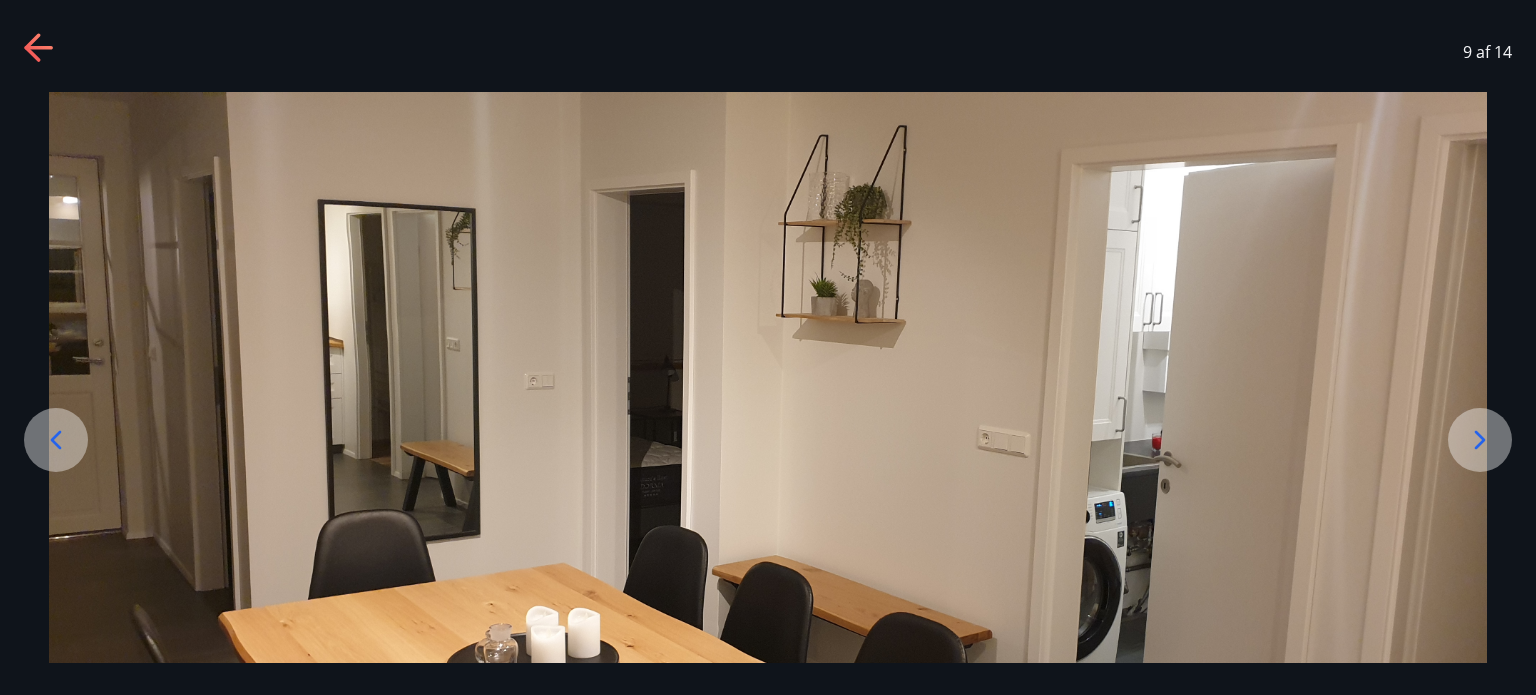 click 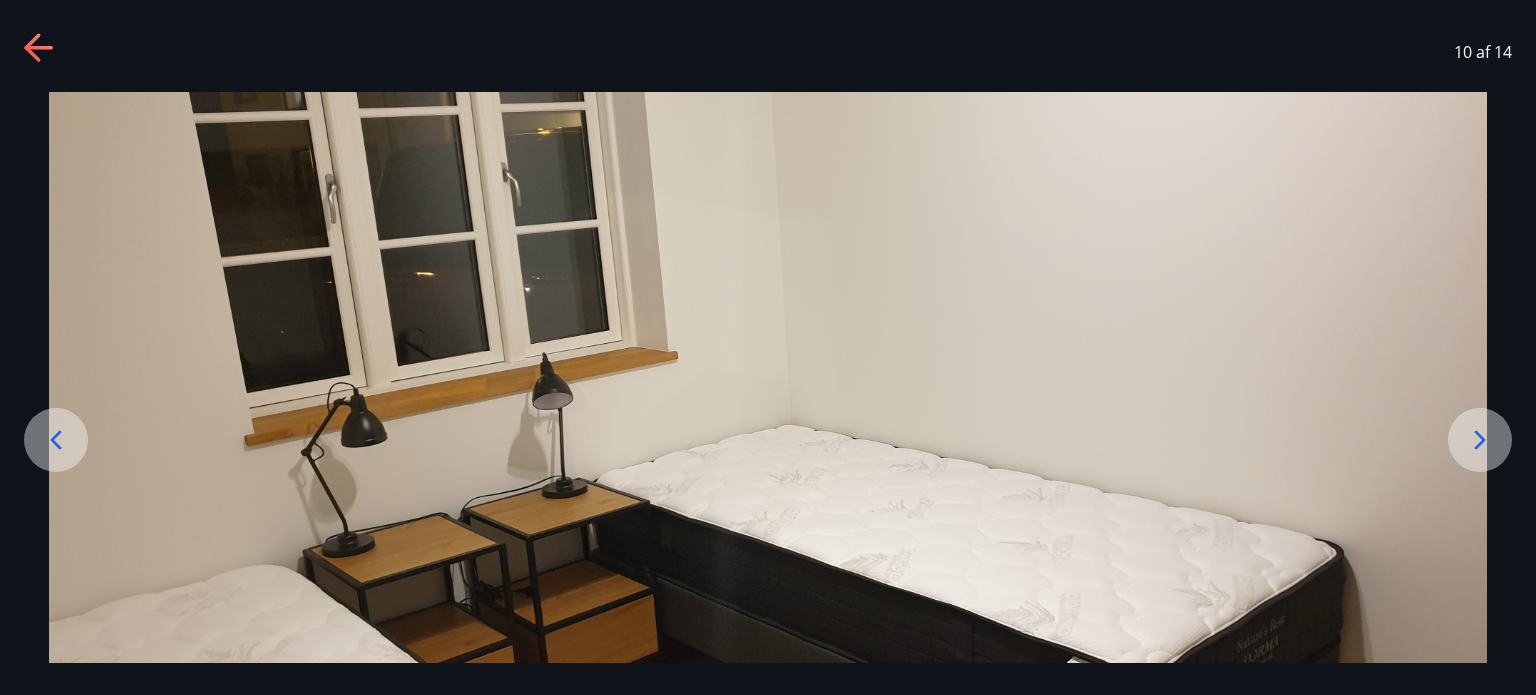 click 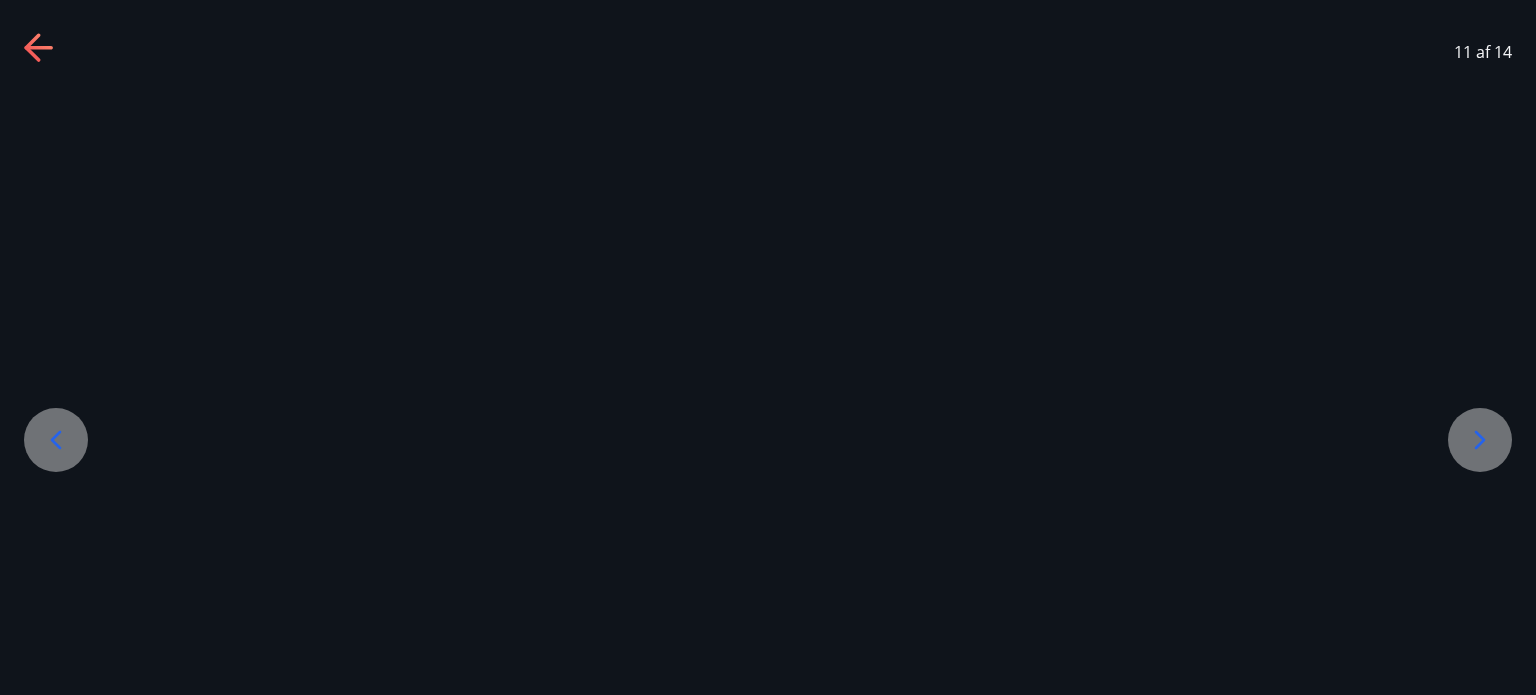 scroll, scrollTop: 0, scrollLeft: 0, axis: both 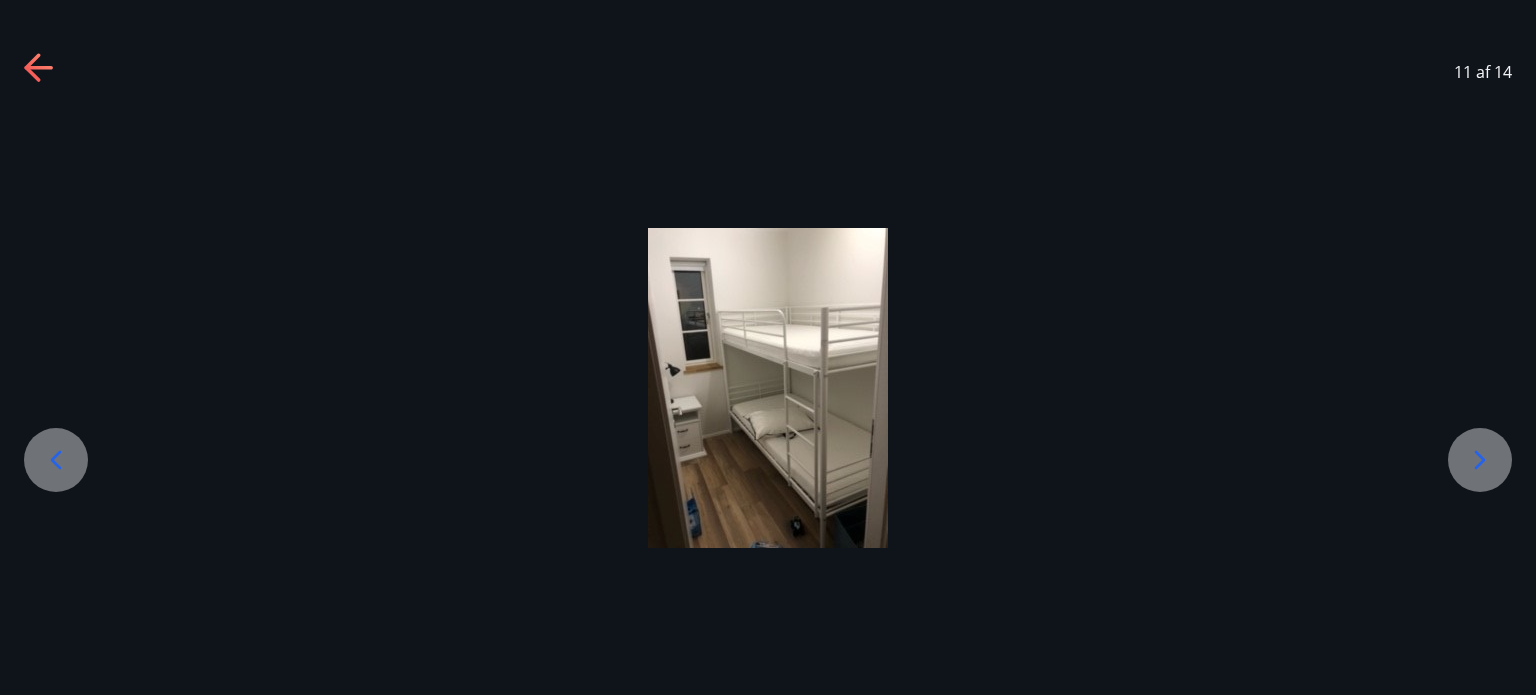 click at bounding box center (1480, 460) 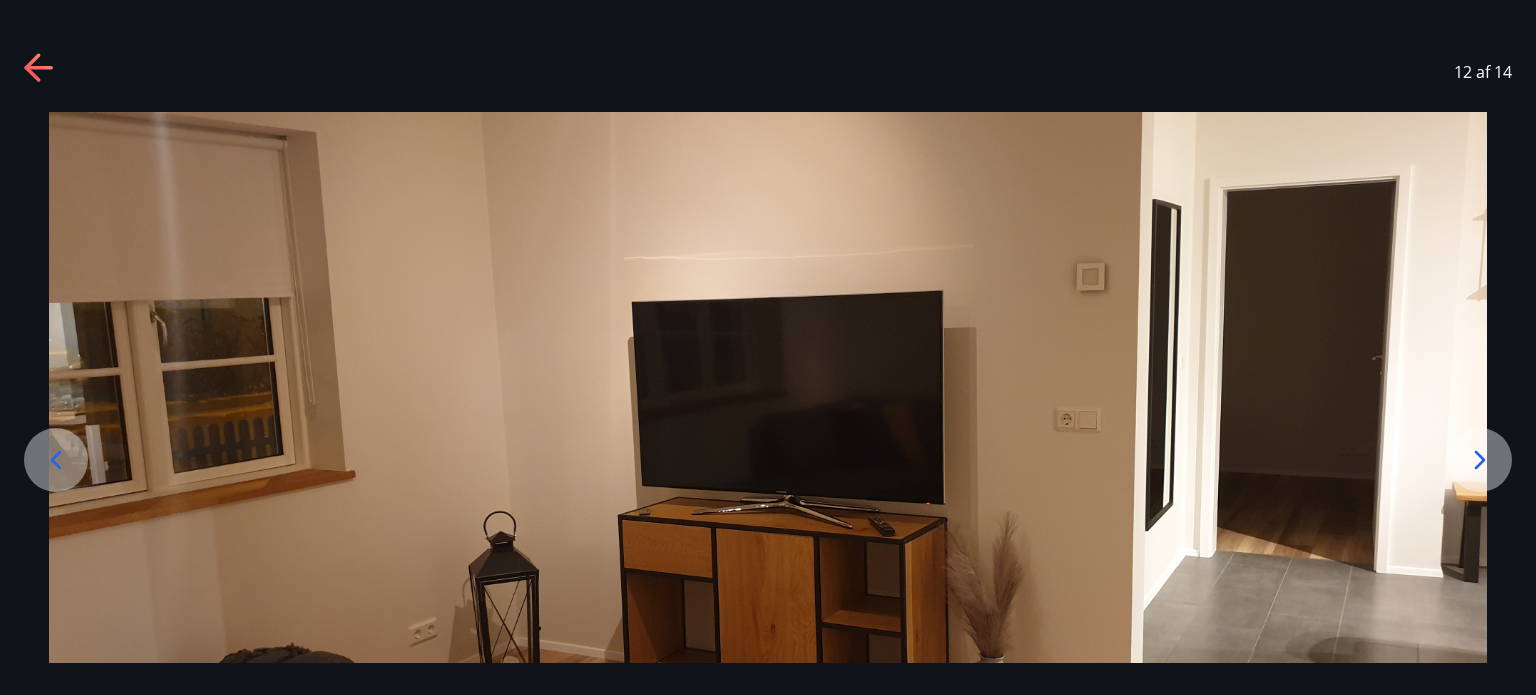 click at bounding box center [1480, 460] 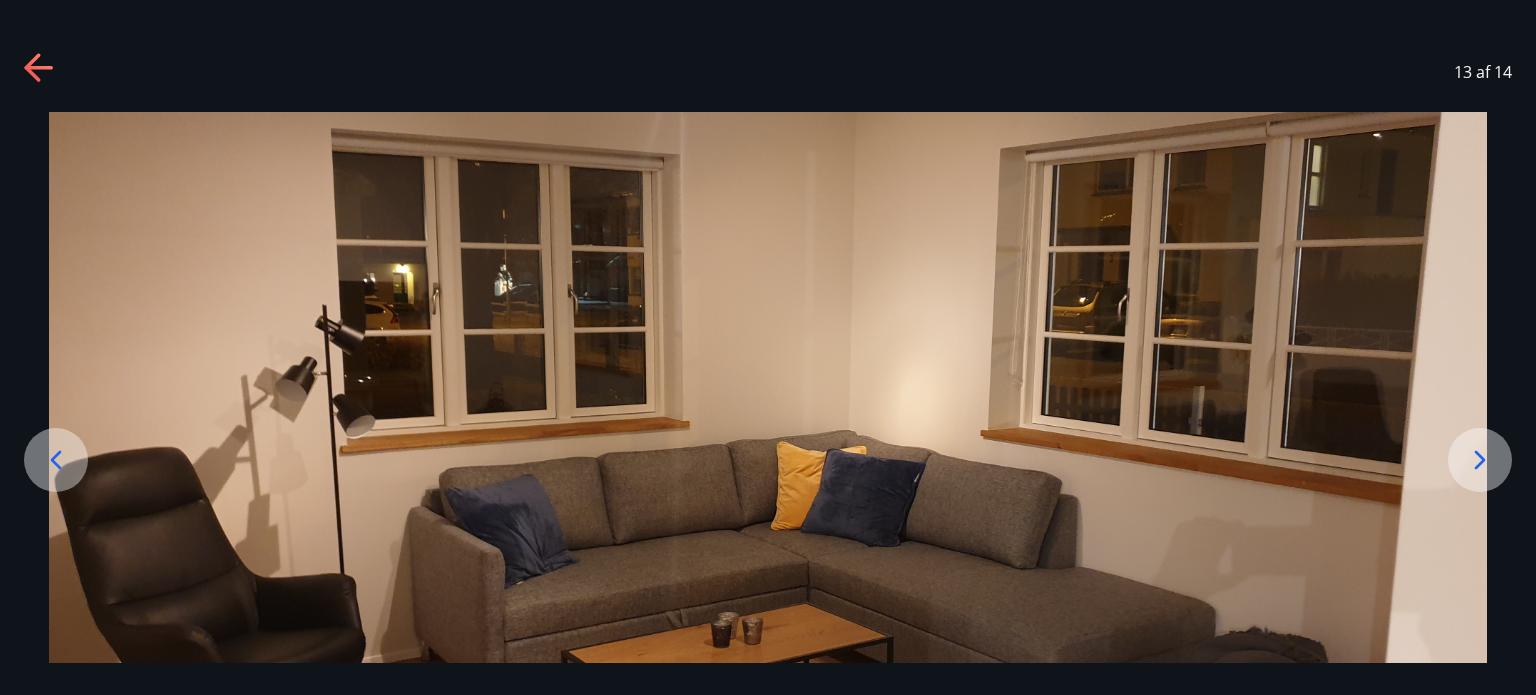 click at bounding box center [1480, 460] 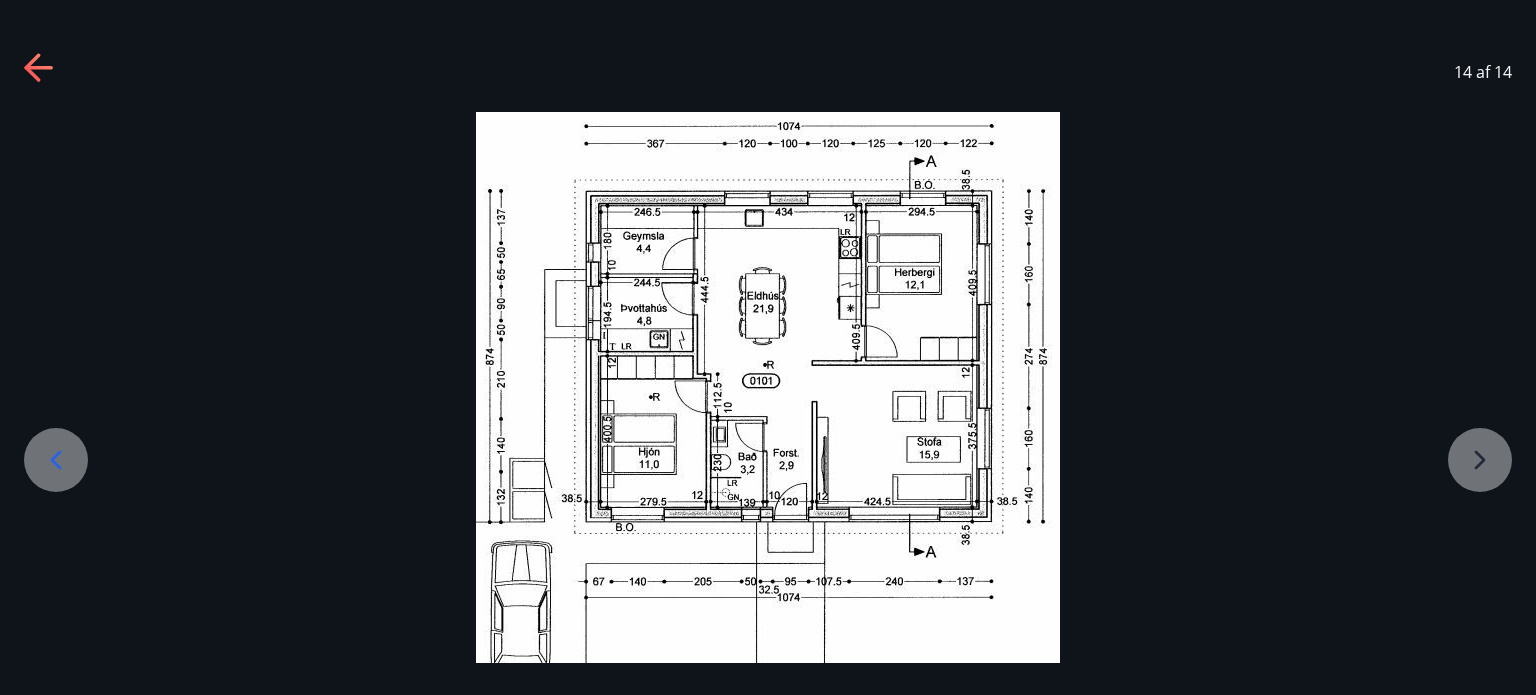 click at bounding box center [768, 422] 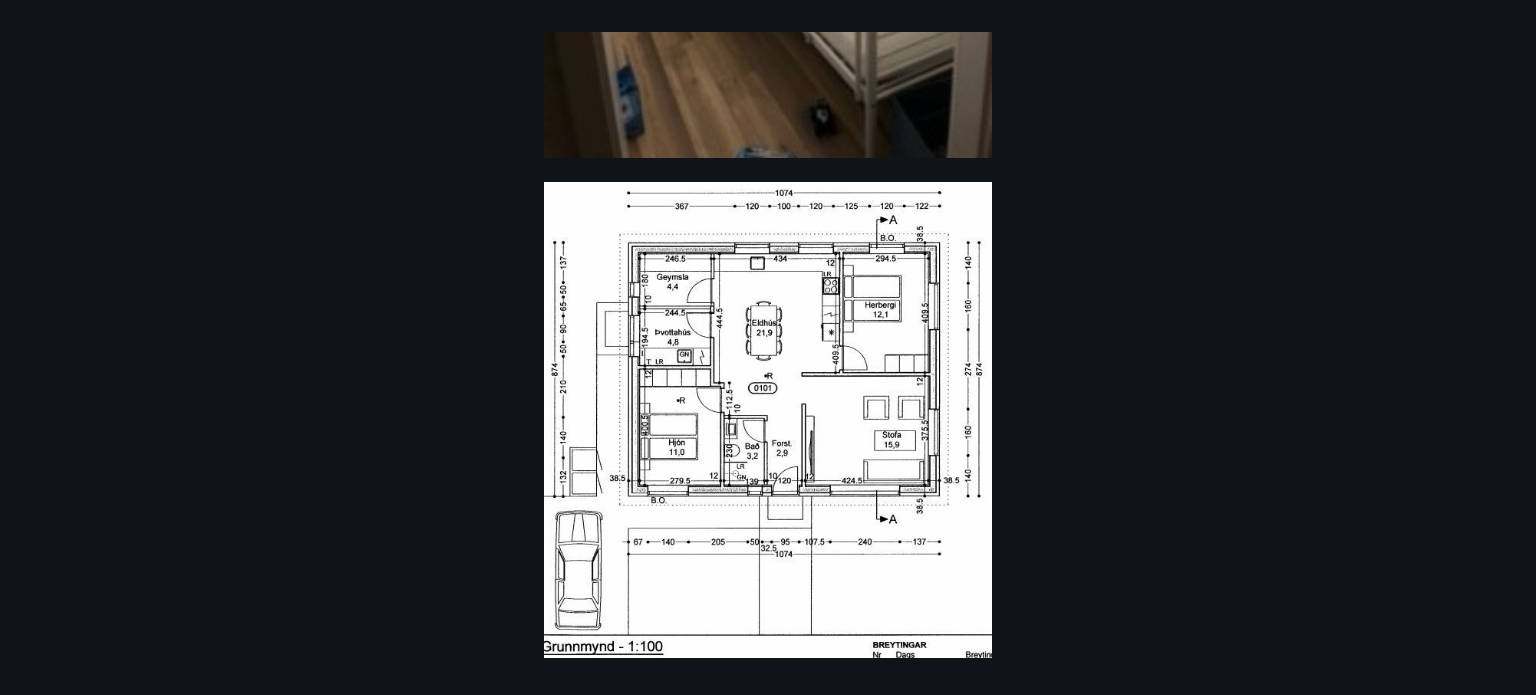 scroll, scrollTop: 1728, scrollLeft: 0, axis: vertical 